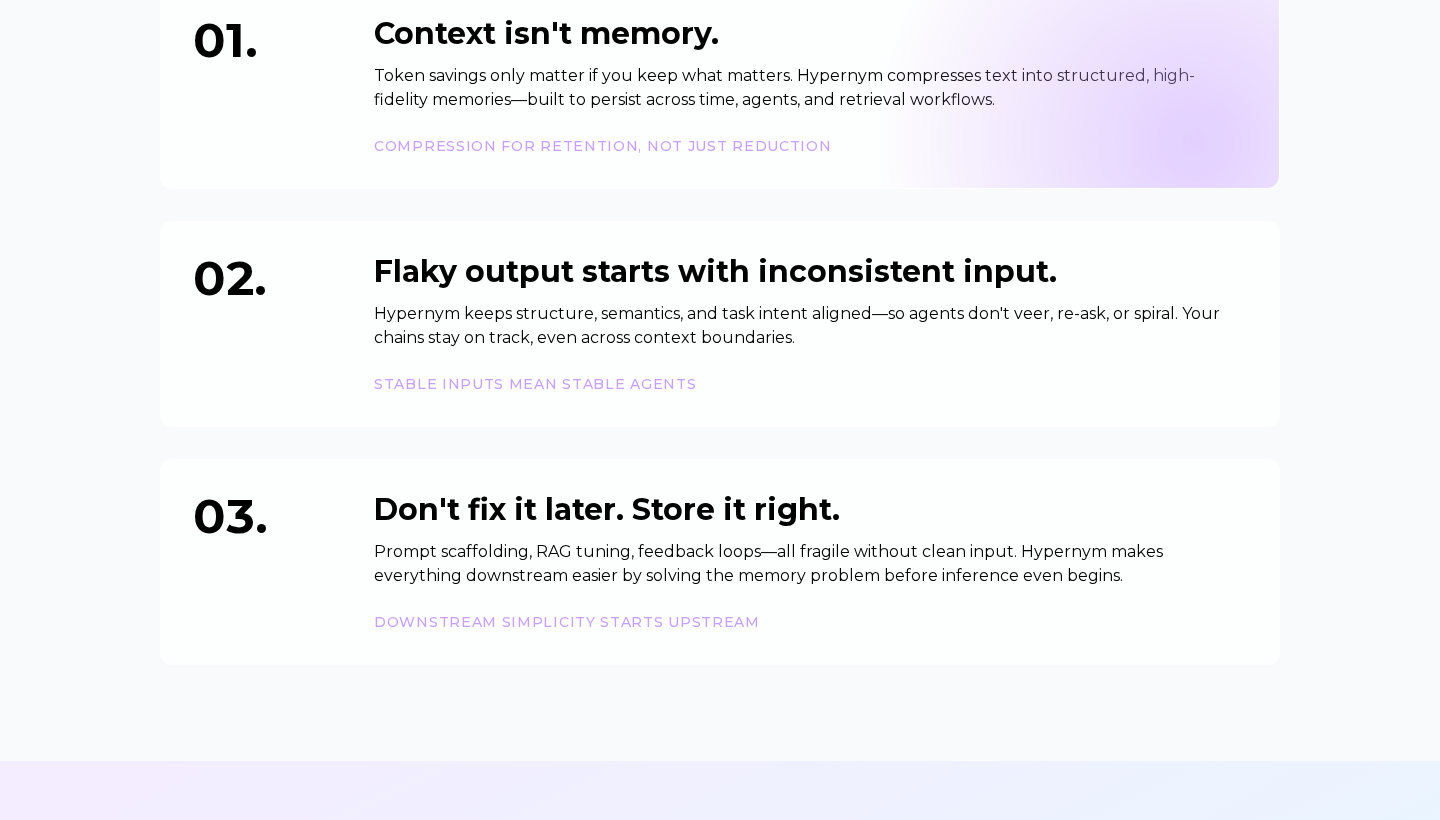scroll, scrollTop: 1097, scrollLeft: 0, axis: vertical 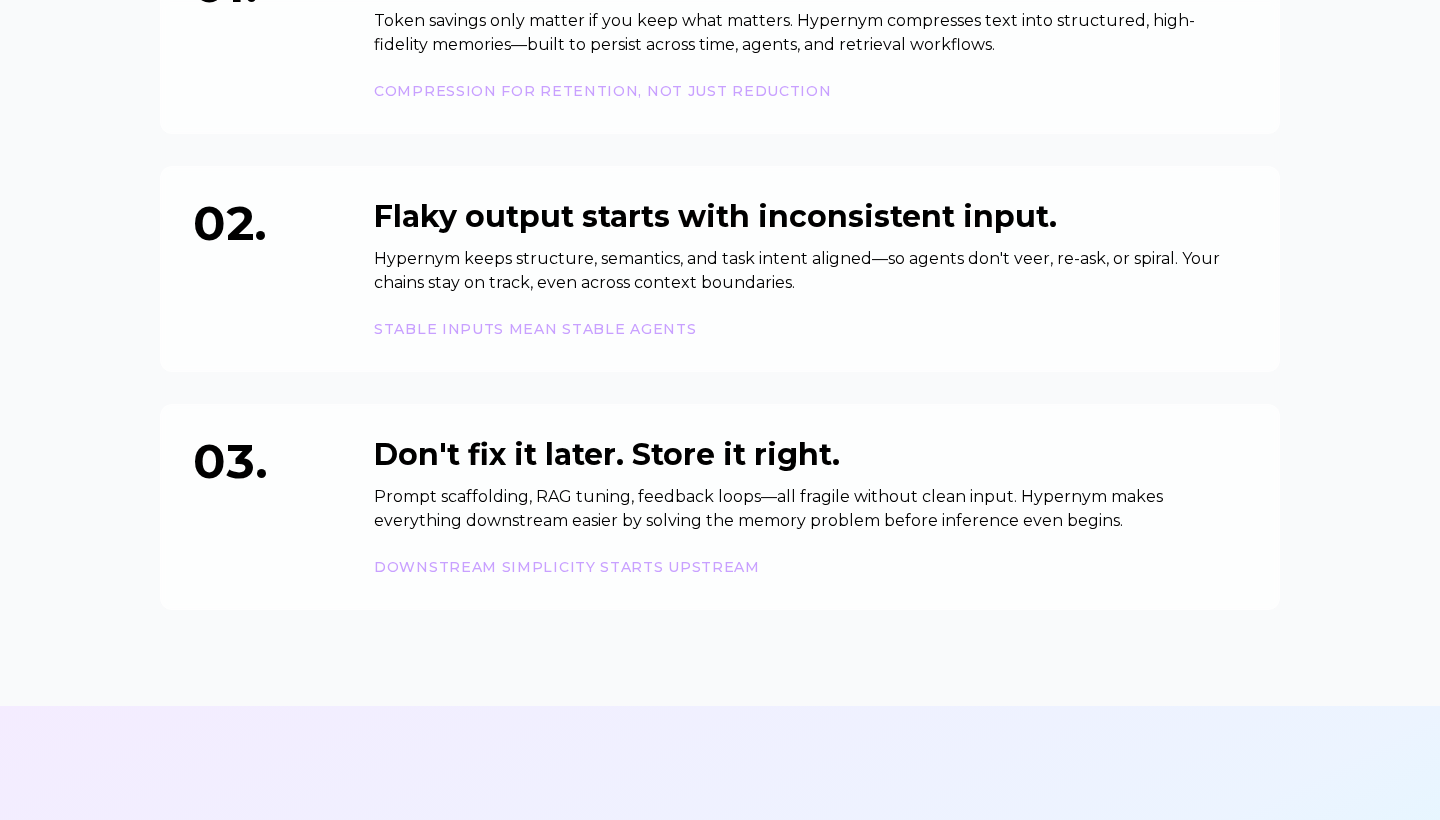 click on "Fix memory where it actually breaks. Most memory problems start before inference. We fix the source, not the symptoms. 01. Context isn't memory. Token savings only matter if you keep what matters. Hypernym compresses text into structured, high-fidelity memories—built to persist across time, agents, and retrieval workflows. COMPRESSION FOR RETENTION, NOT JUST REDUCTION 02. Flaky output starts with inconsistent input. Hypernym keeps structure, semantics, and task intent aligned—so agents don't veer, re-ask, or spiral. Your chains stay on track, even across context boundaries. STABLE INPUTS MEAN STABLE AGENTS 03. Don't fix it later. Store it right. Prompt scaffolding, RAG tuning, feedback loops—all fragile without clean input. Hypernym makes everything downstream easier by solving the memory problem before inference even begins. DOWNSTREAM SIMPLICITY STARTS UPSTREAM" at bounding box center [720, 173] 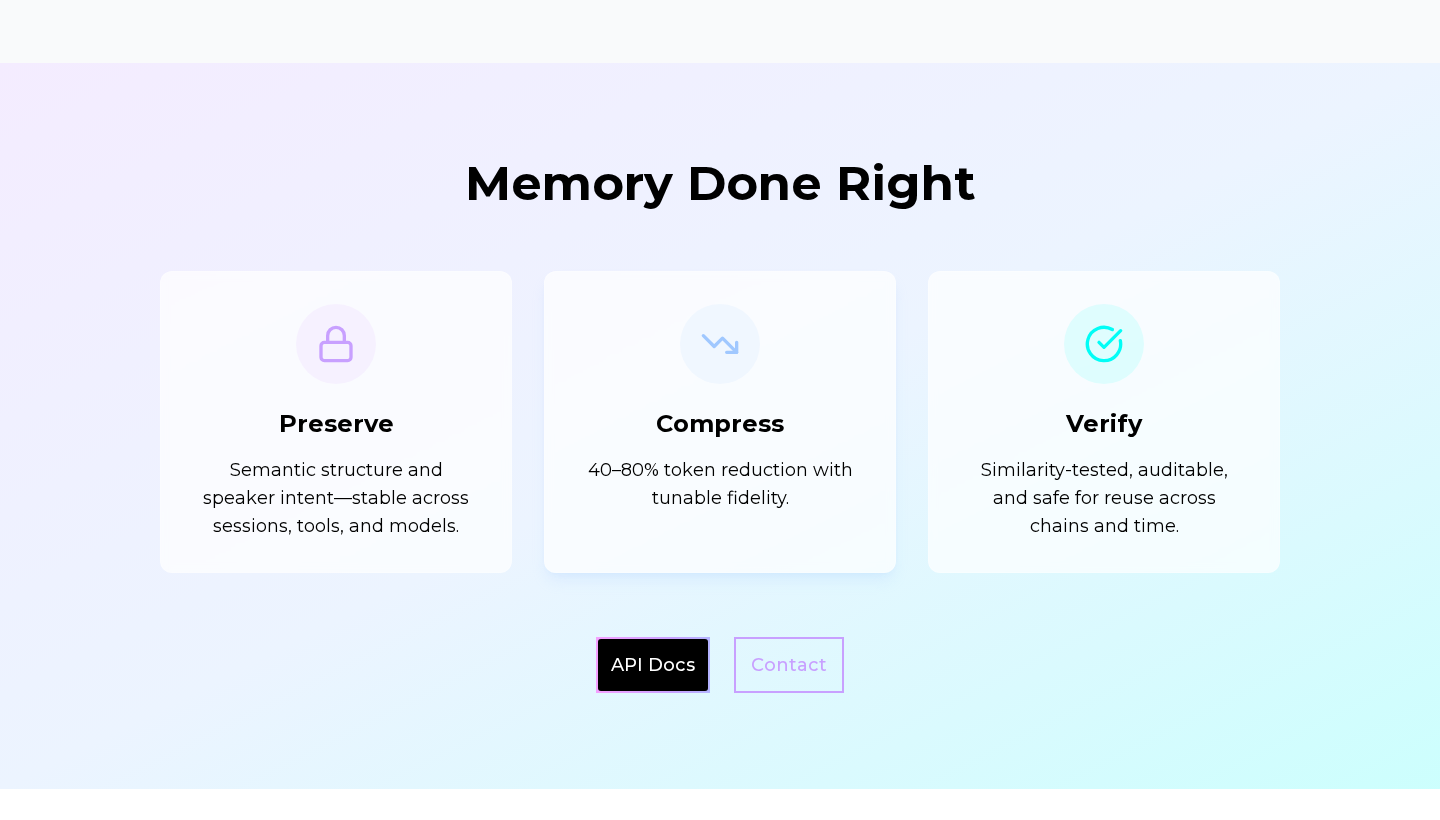 scroll, scrollTop: 1782, scrollLeft: 0, axis: vertical 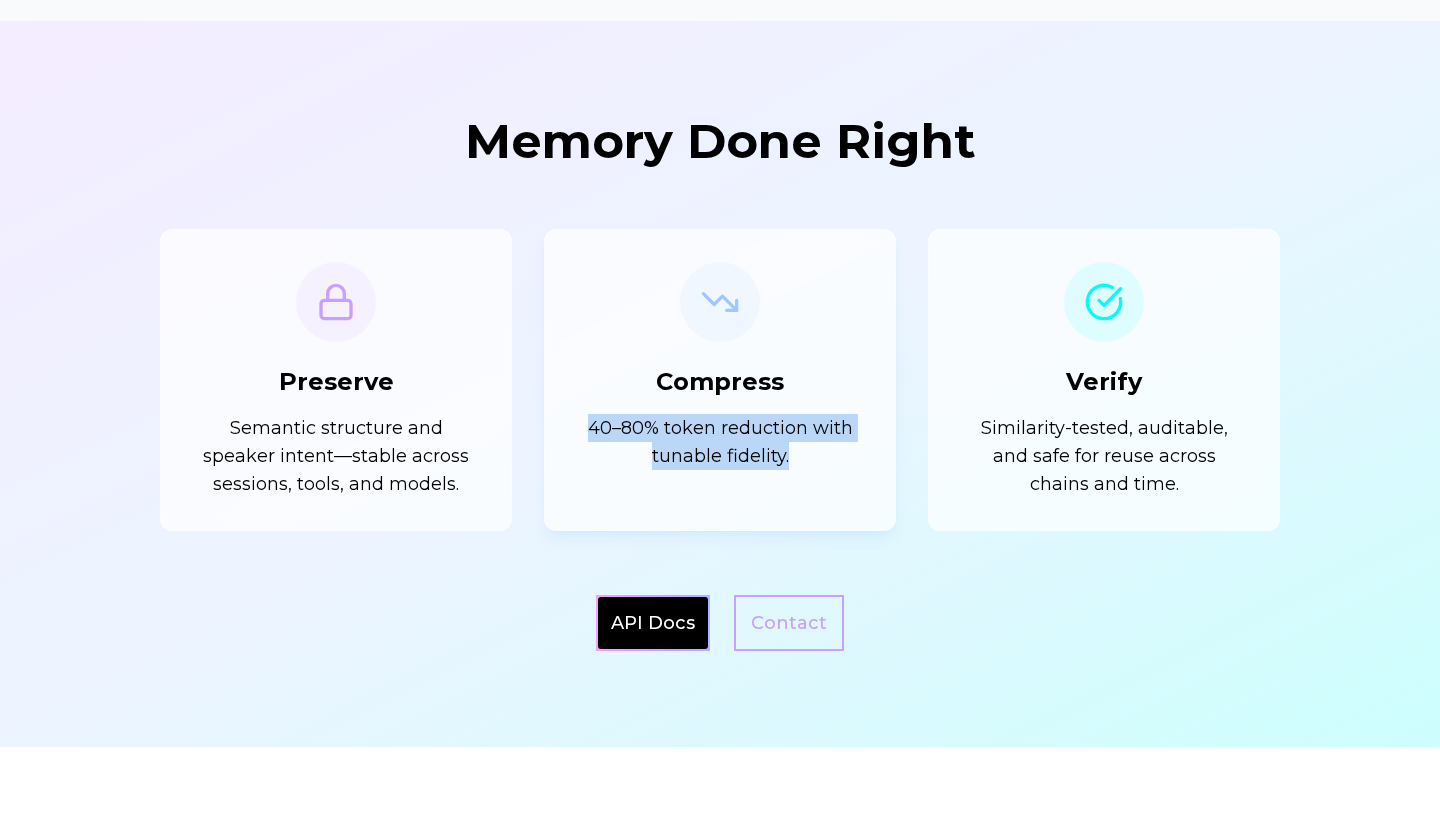 drag, startPoint x: 585, startPoint y: 425, endPoint x: 799, endPoint y: 463, distance: 217.34764 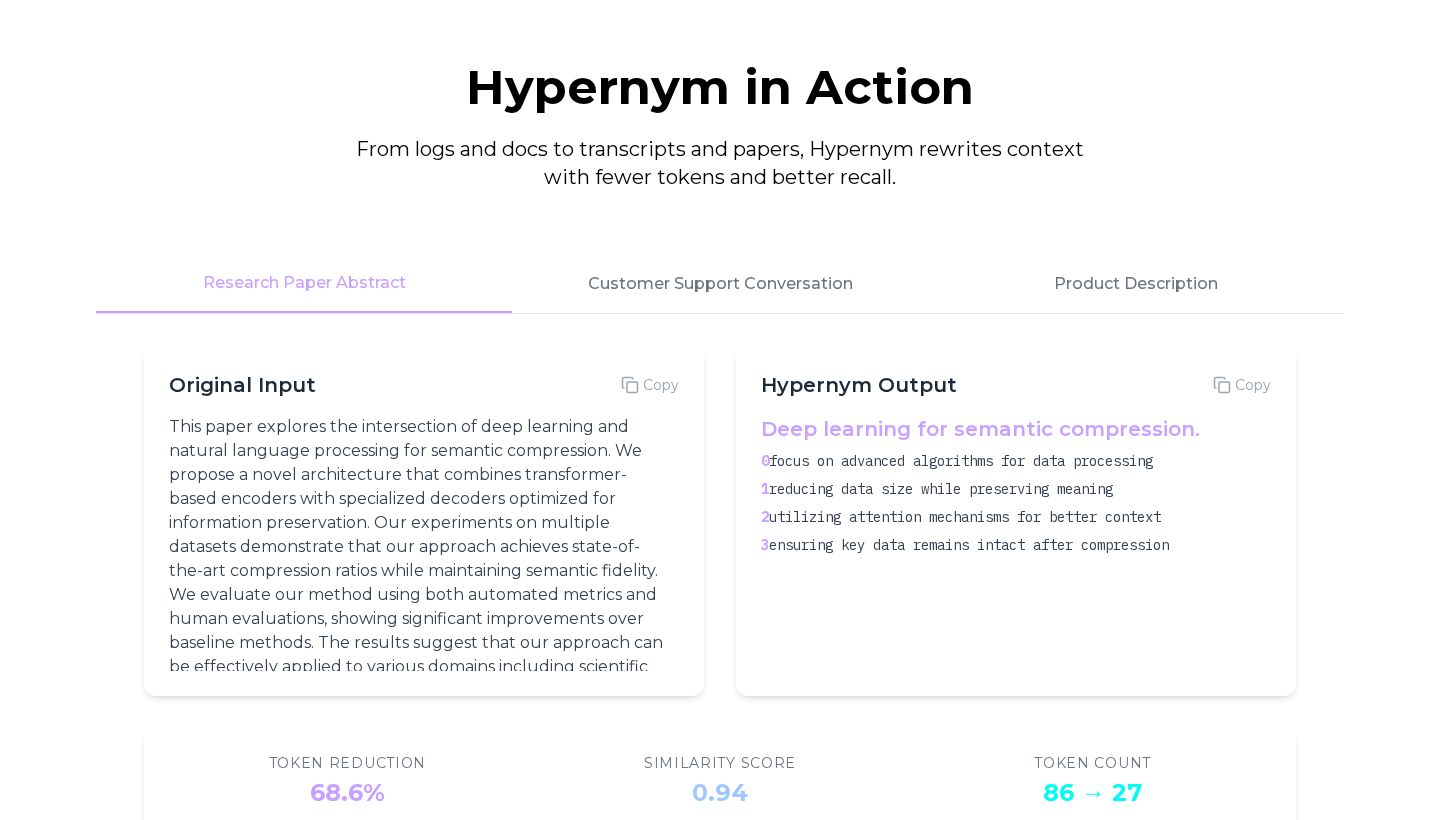 scroll, scrollTop: 2570, scrollLeft: 0, axis: vertical 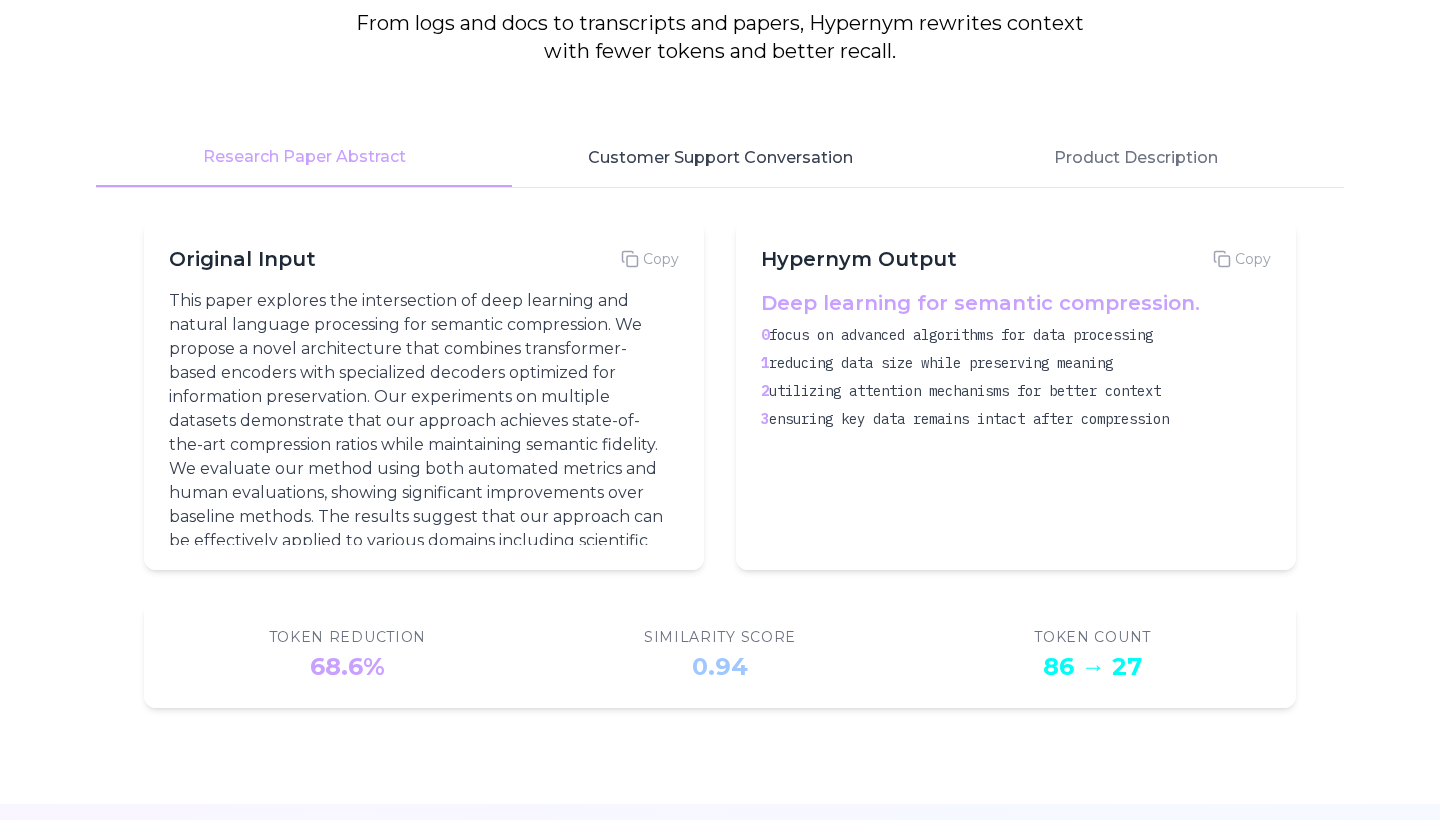 click on "Customer Support Conversation" at bounding box center [720, 158] 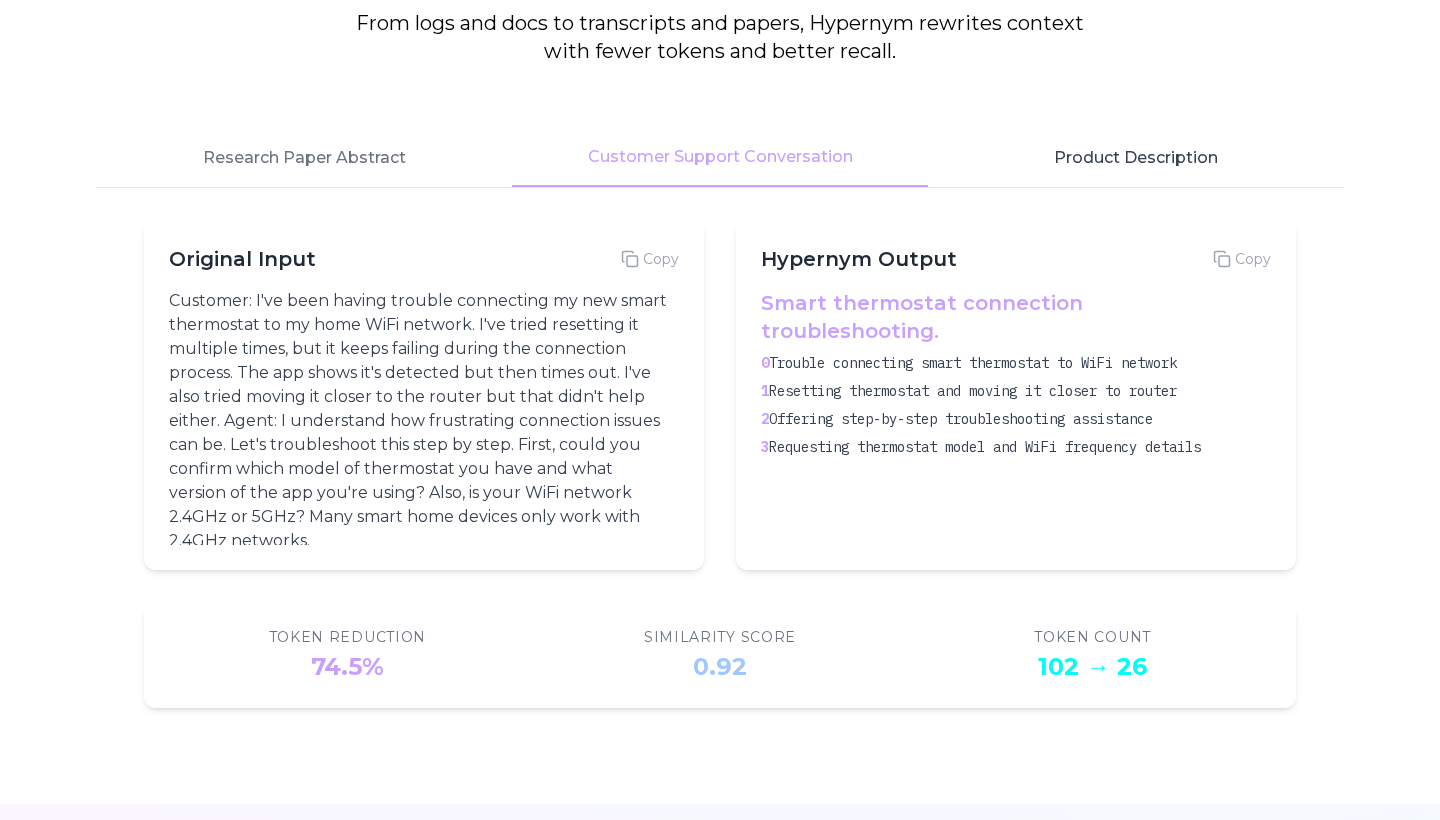 click on "Product Description" at bounding box center (1136, 158) 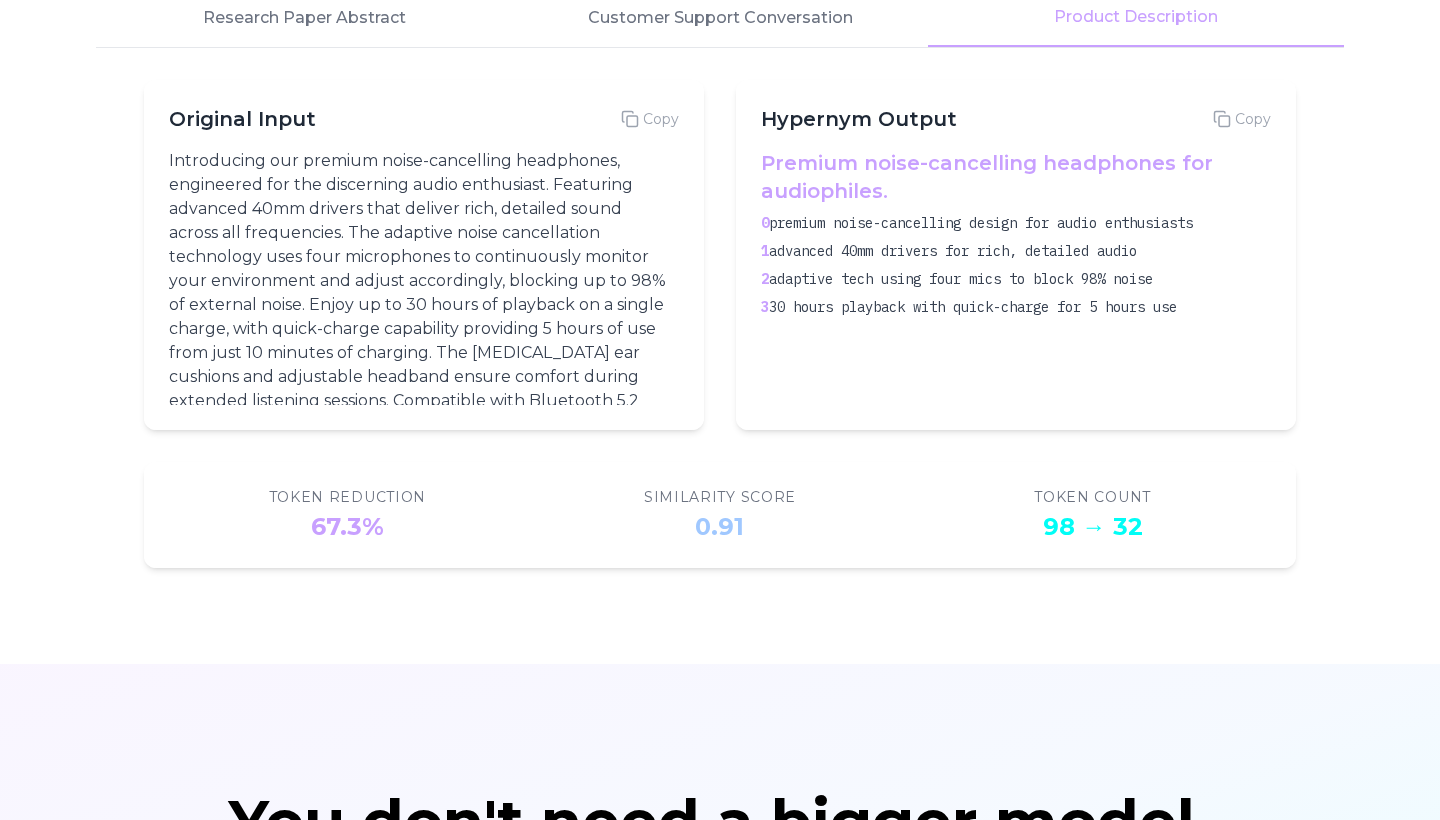 scroll, scrollTop: 2700, scrollLeft: 0, axis: vertical 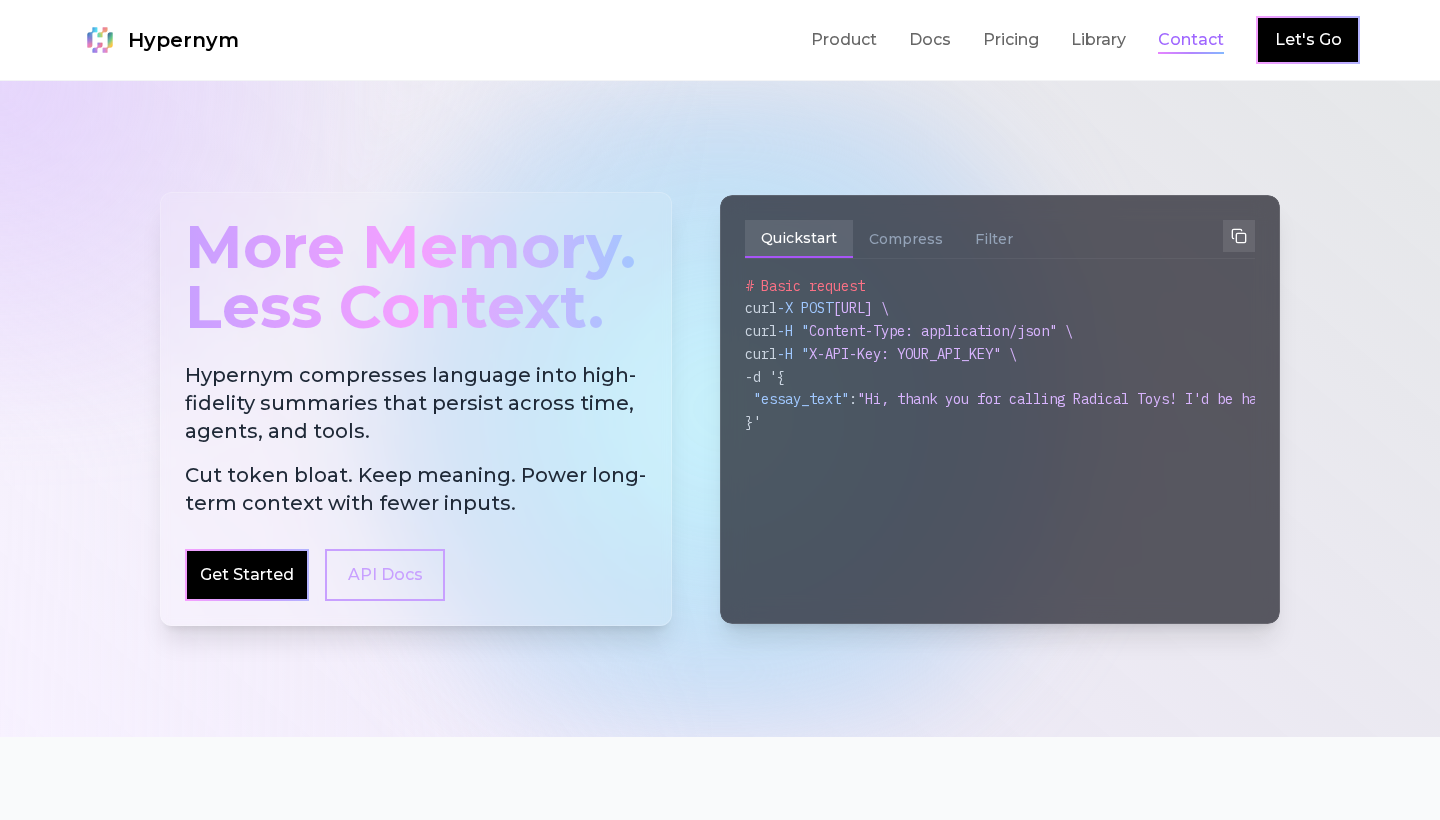 drag, startPoint x: 1195, startPoint y: 150, endPoint x: 1194, endPoint y: 39, distance: 111.0045 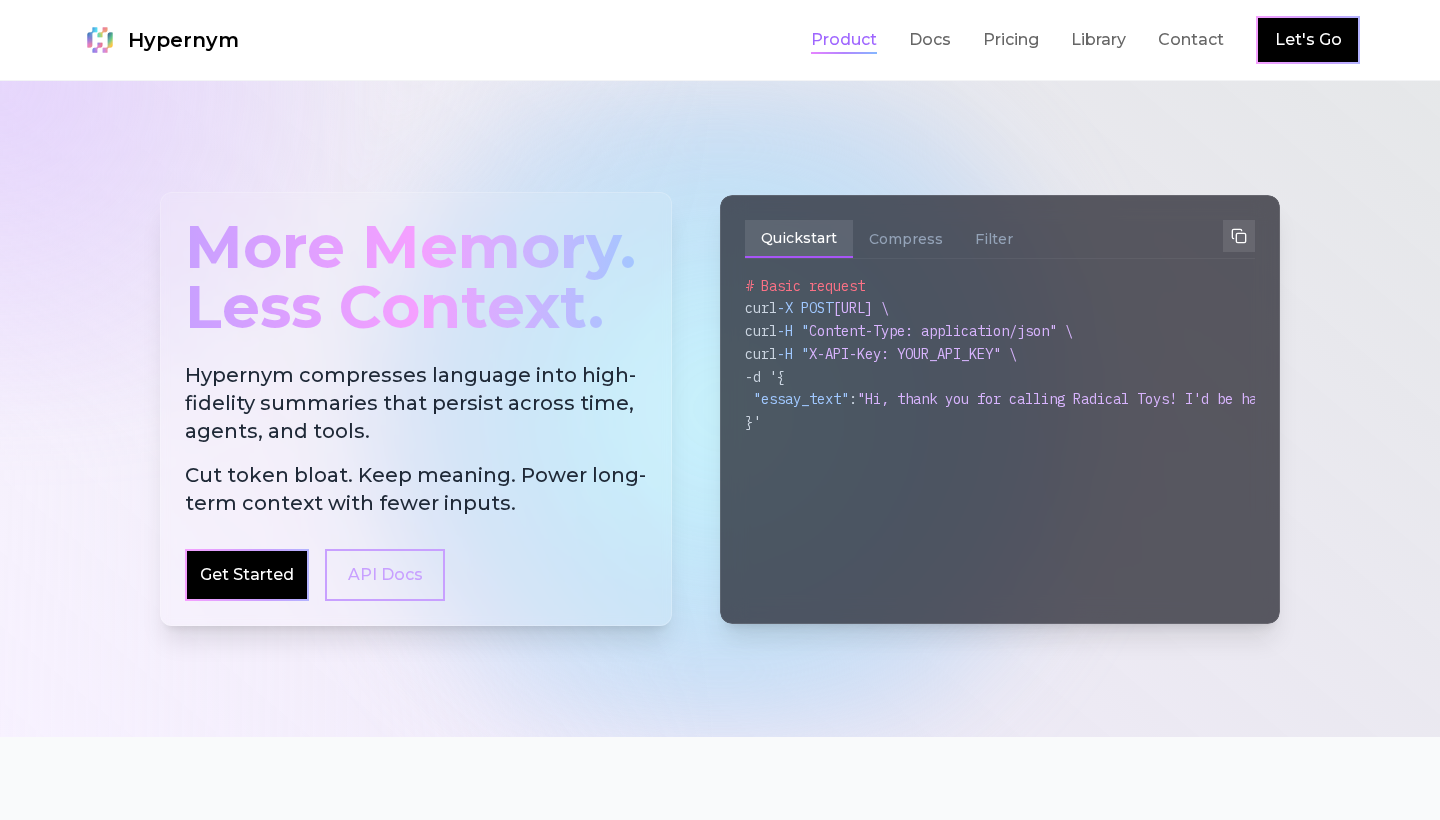 click on "Product" at bounding box center [844, 40] 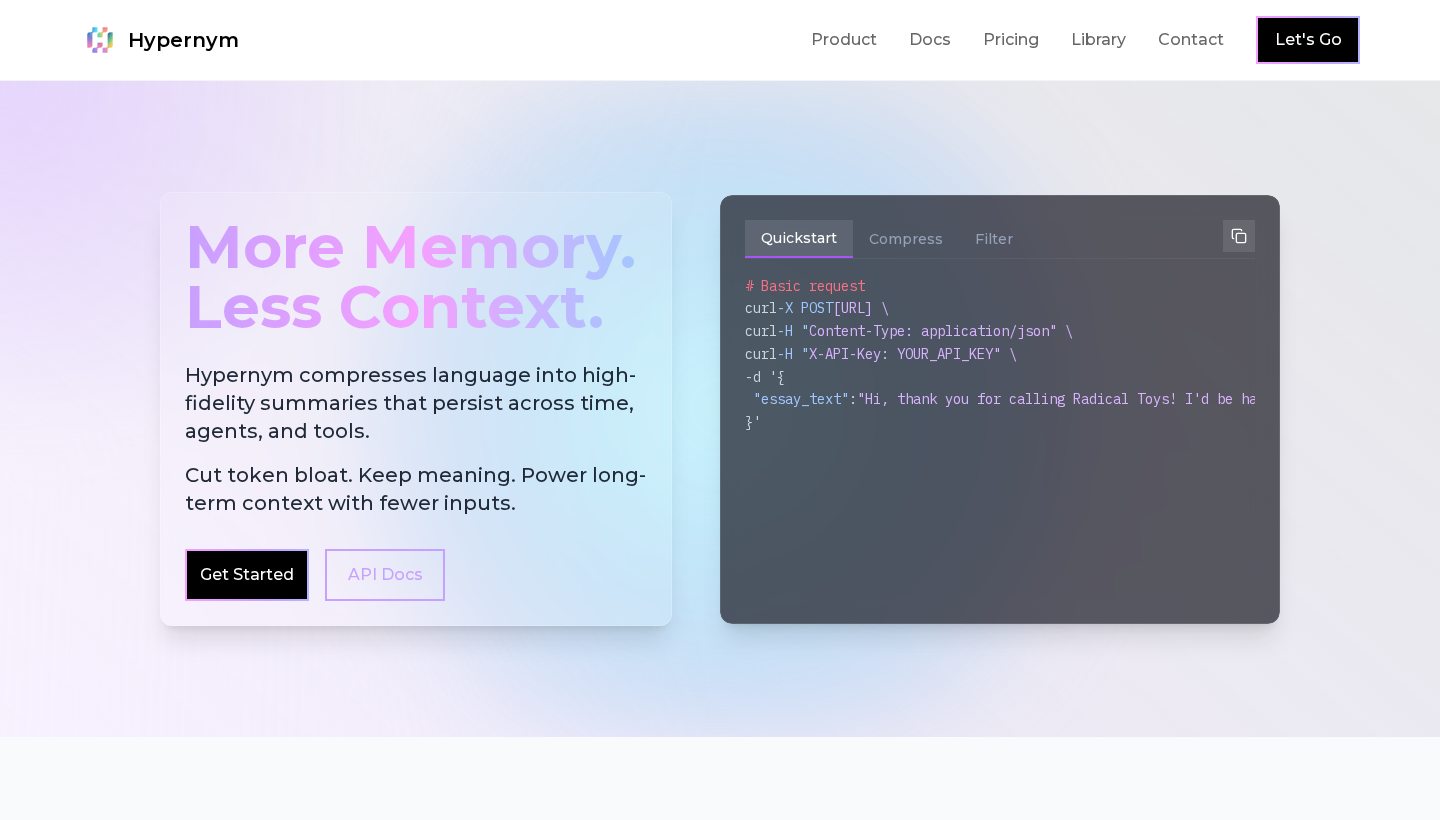 click on "Let's Go" at bounding box center (1308, 40) 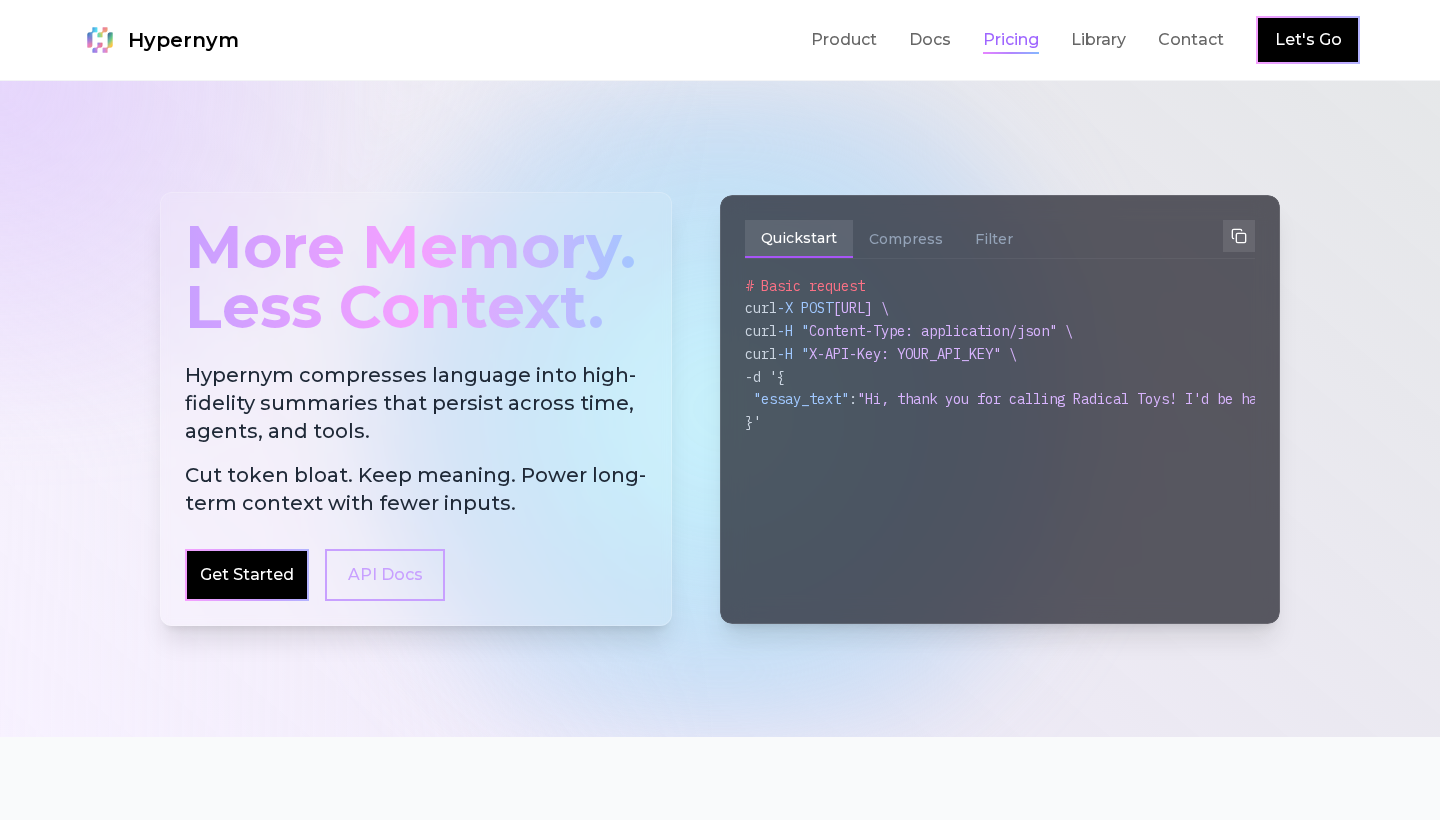 click on "Pricing" at bounding box center (1011, 40) 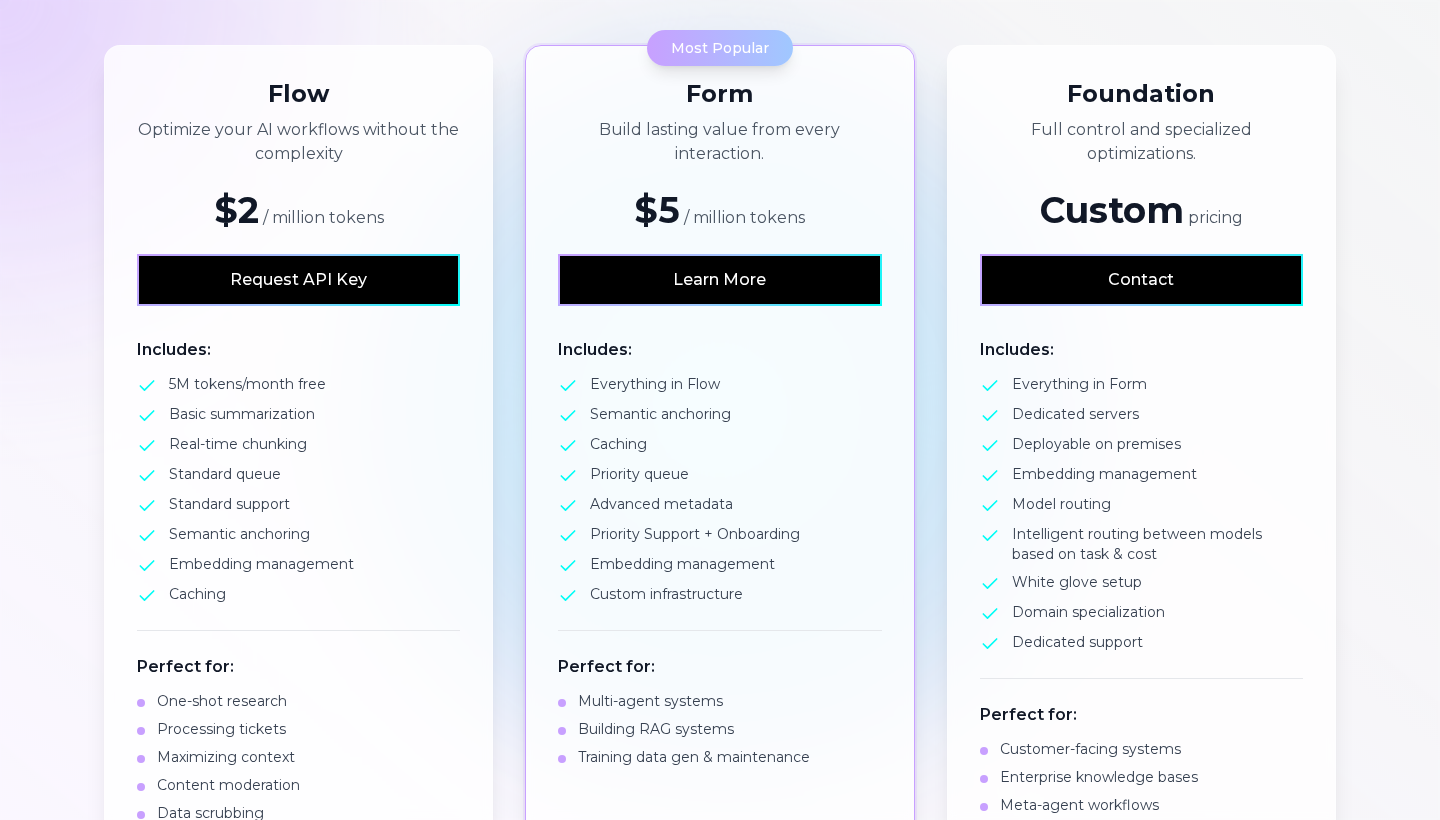 scroll, scrollTop: 427, scrollLeft: 0, axis: vertical 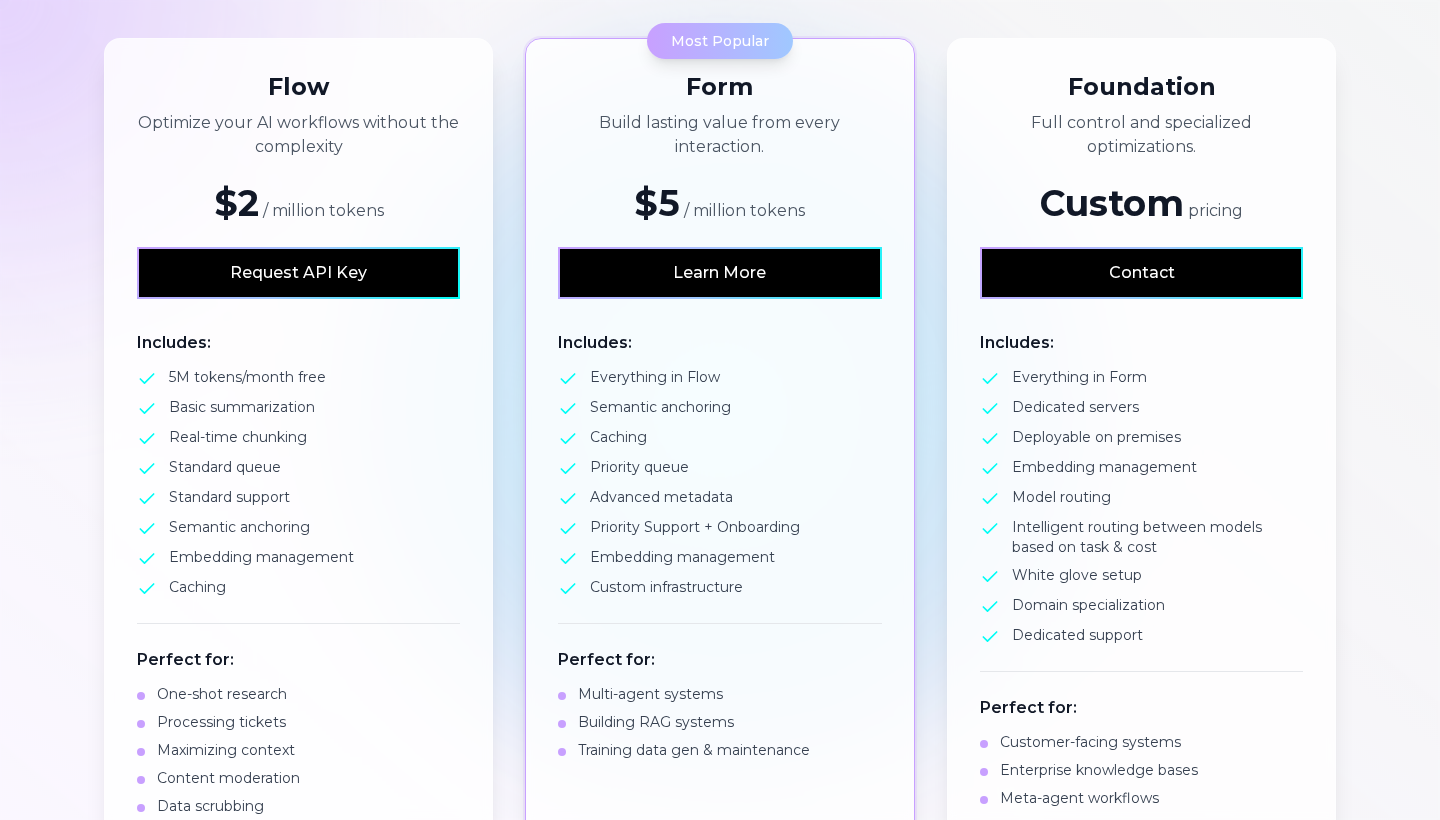 drag, startPoint x: 1183, startPoint y: 196, endPoint x: 926, endPoint y: 391, distance: 322.605 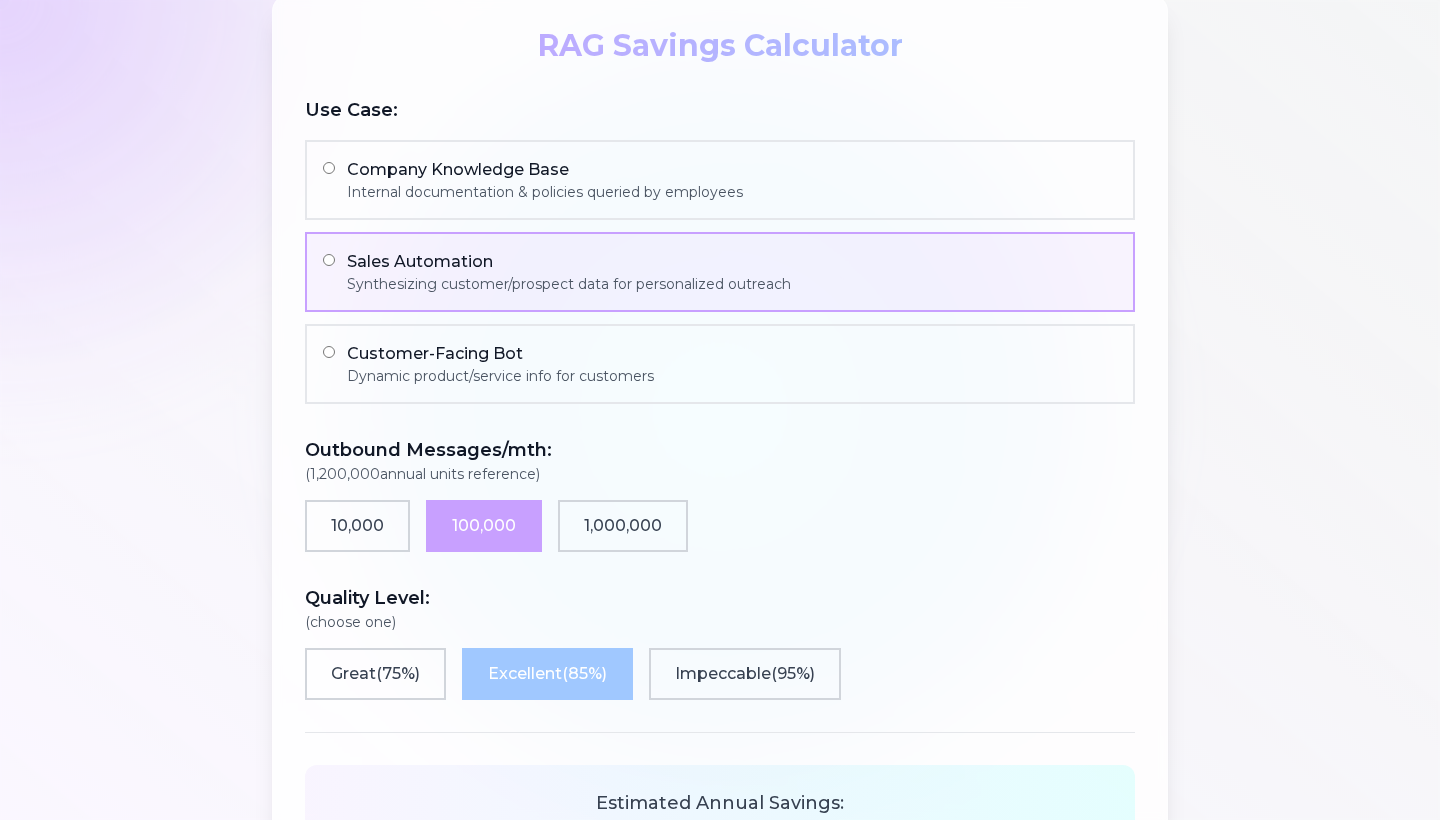 scroll, scrollTop: 1392, scrollLeft: 0, axis: vertical 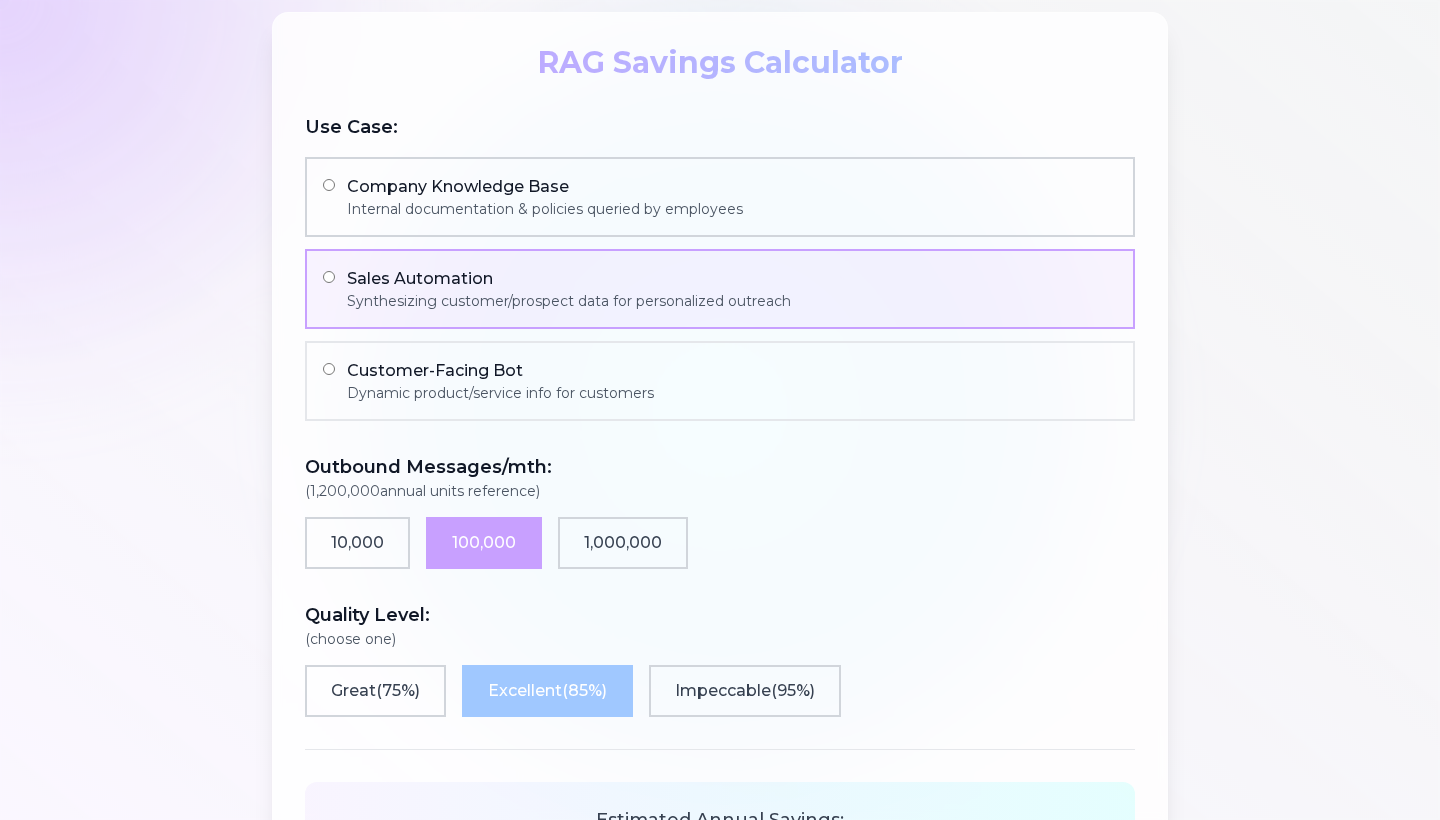 click on "Internal documentation & policies queried by employees" at bounding box center [545, 209] 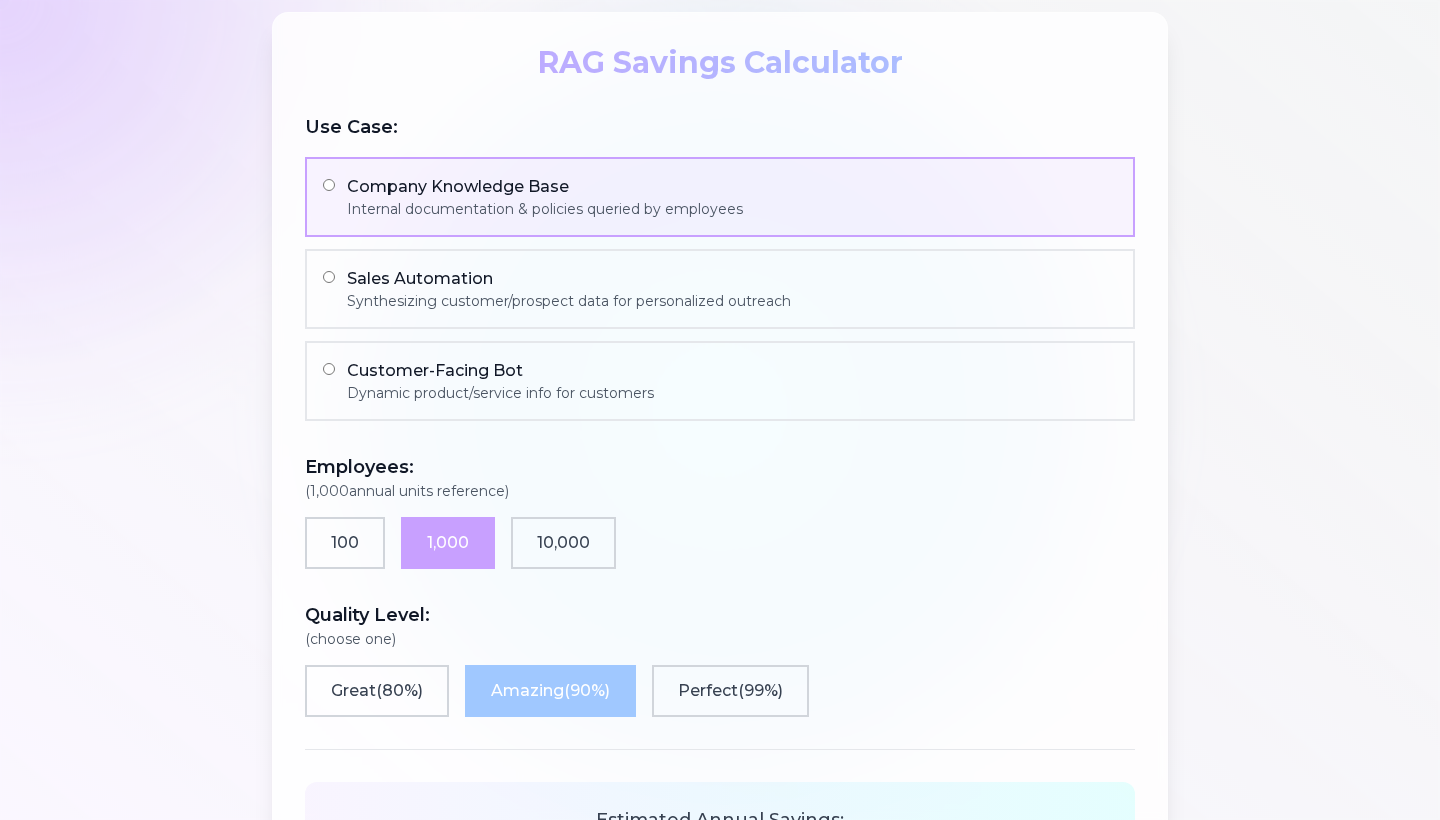 scroll, scrollTop: 1458, scrollLeft: 0, axis: vertical 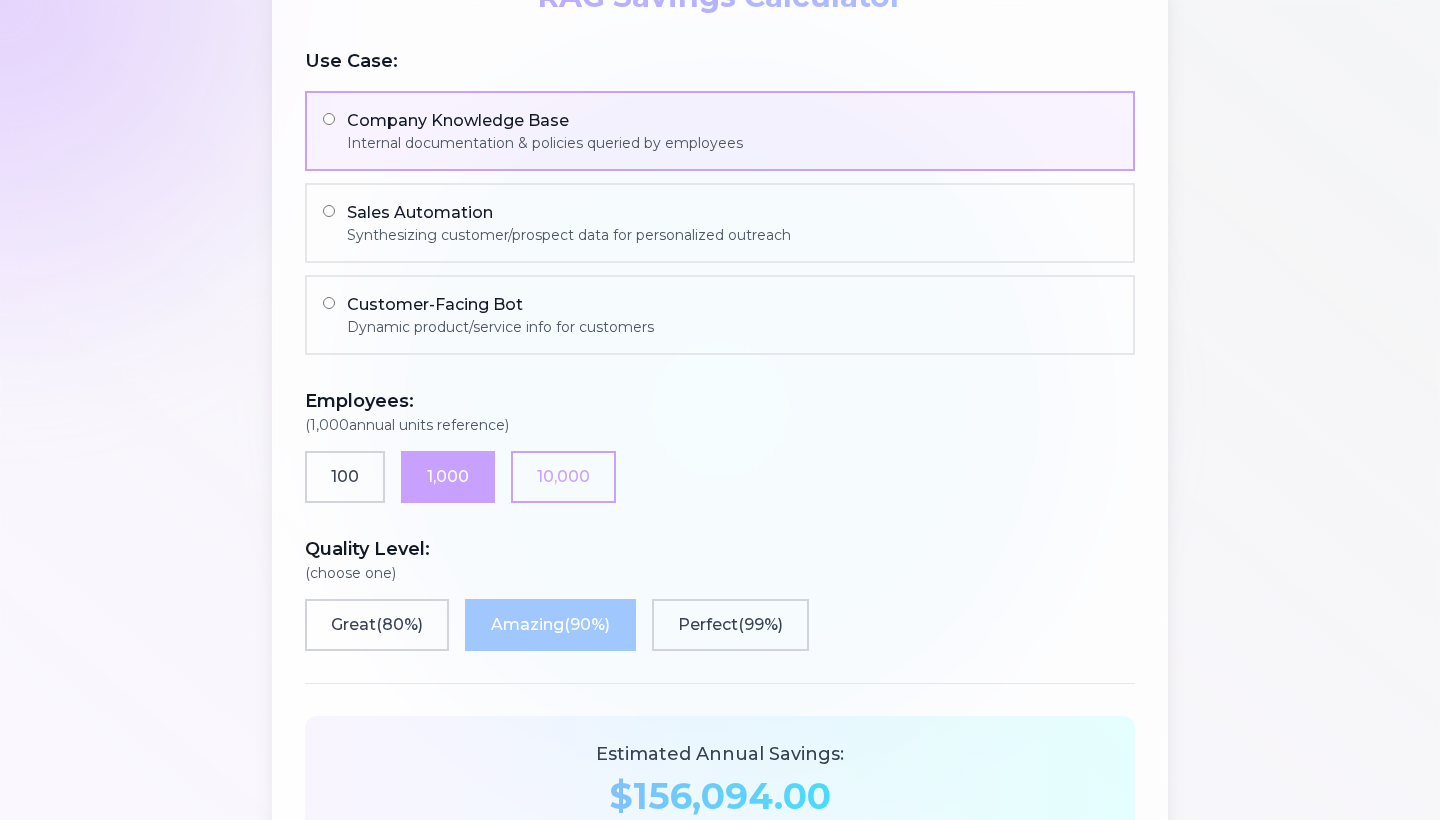 click on "10,000" at bounding box center (563, 477) 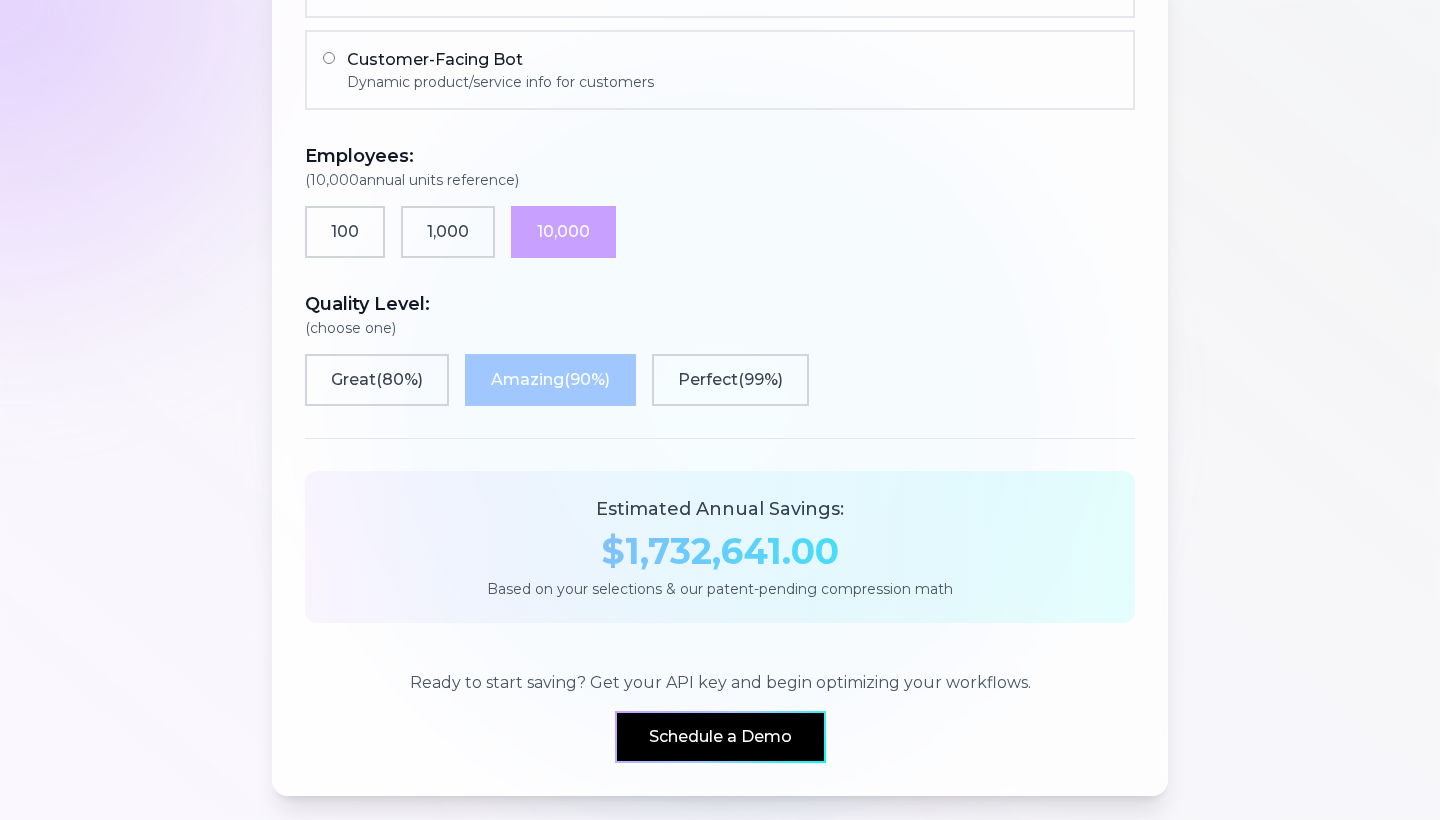 scroll, scrollTop: 1766, scrollLeft: 0, axis: vertical 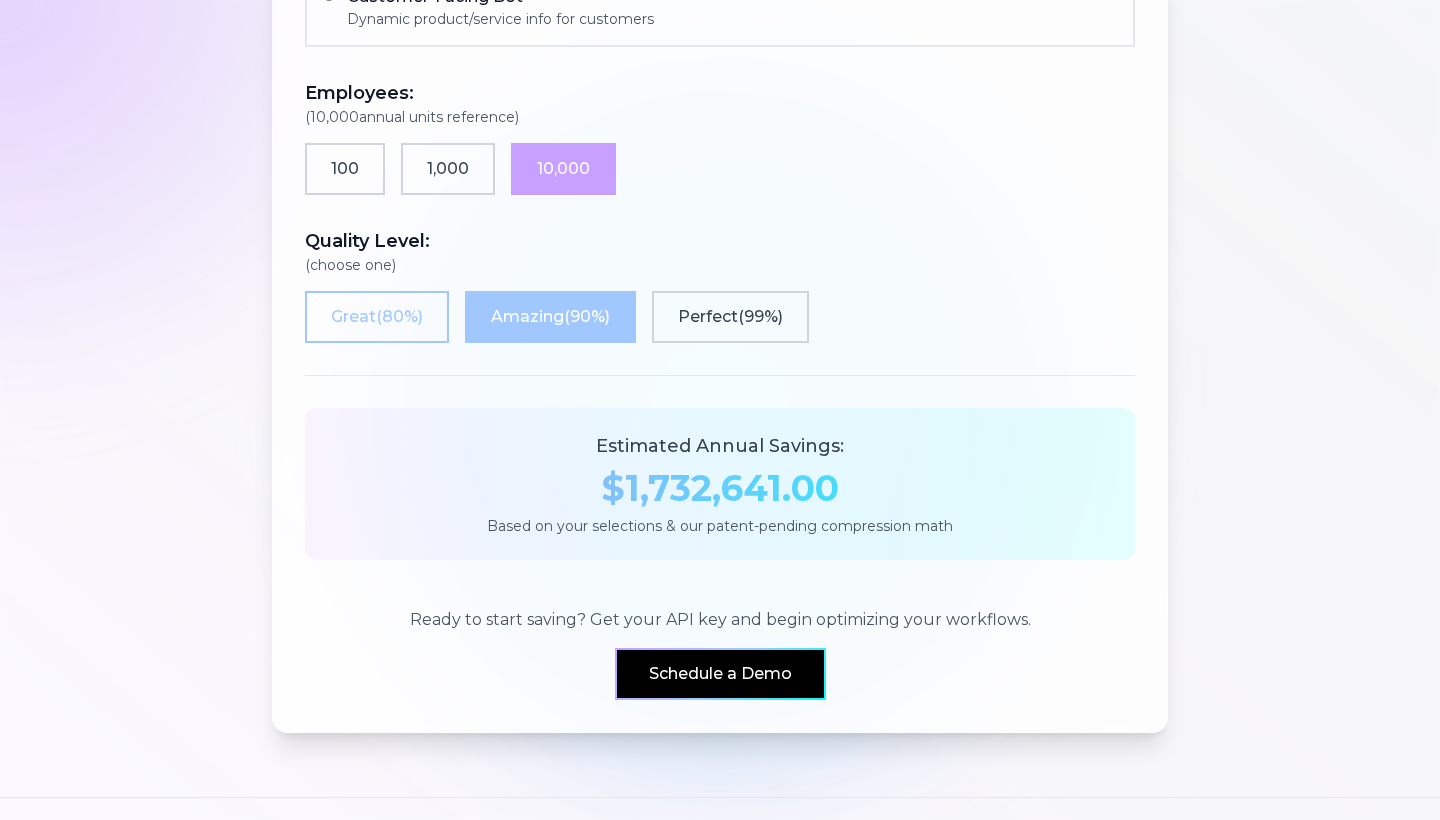 click on "Great  ( 80 %)" at bounding box center [377, 317] 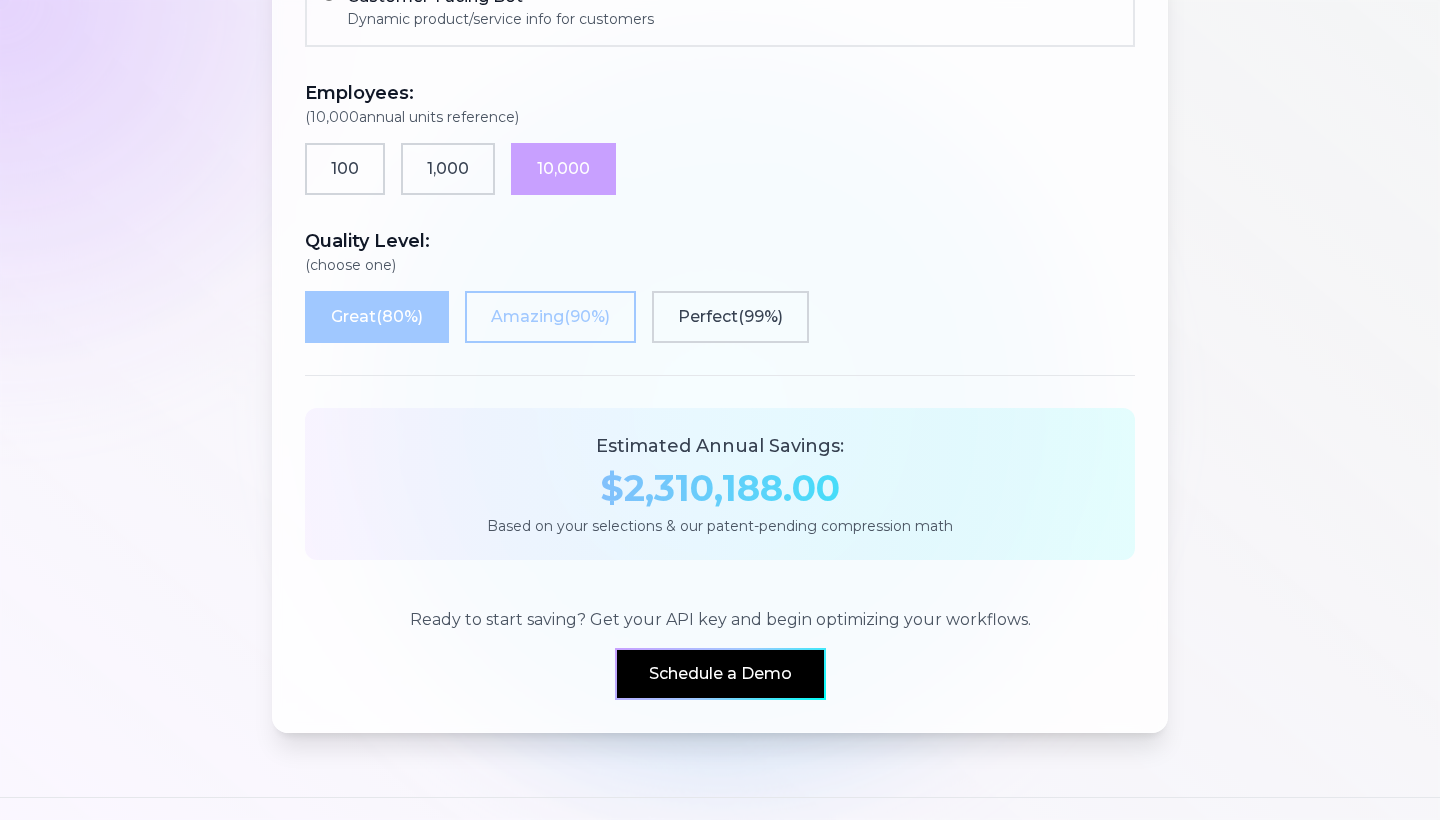 click on "Amazing  ( 90 %)" at bounding box center (550, 317) 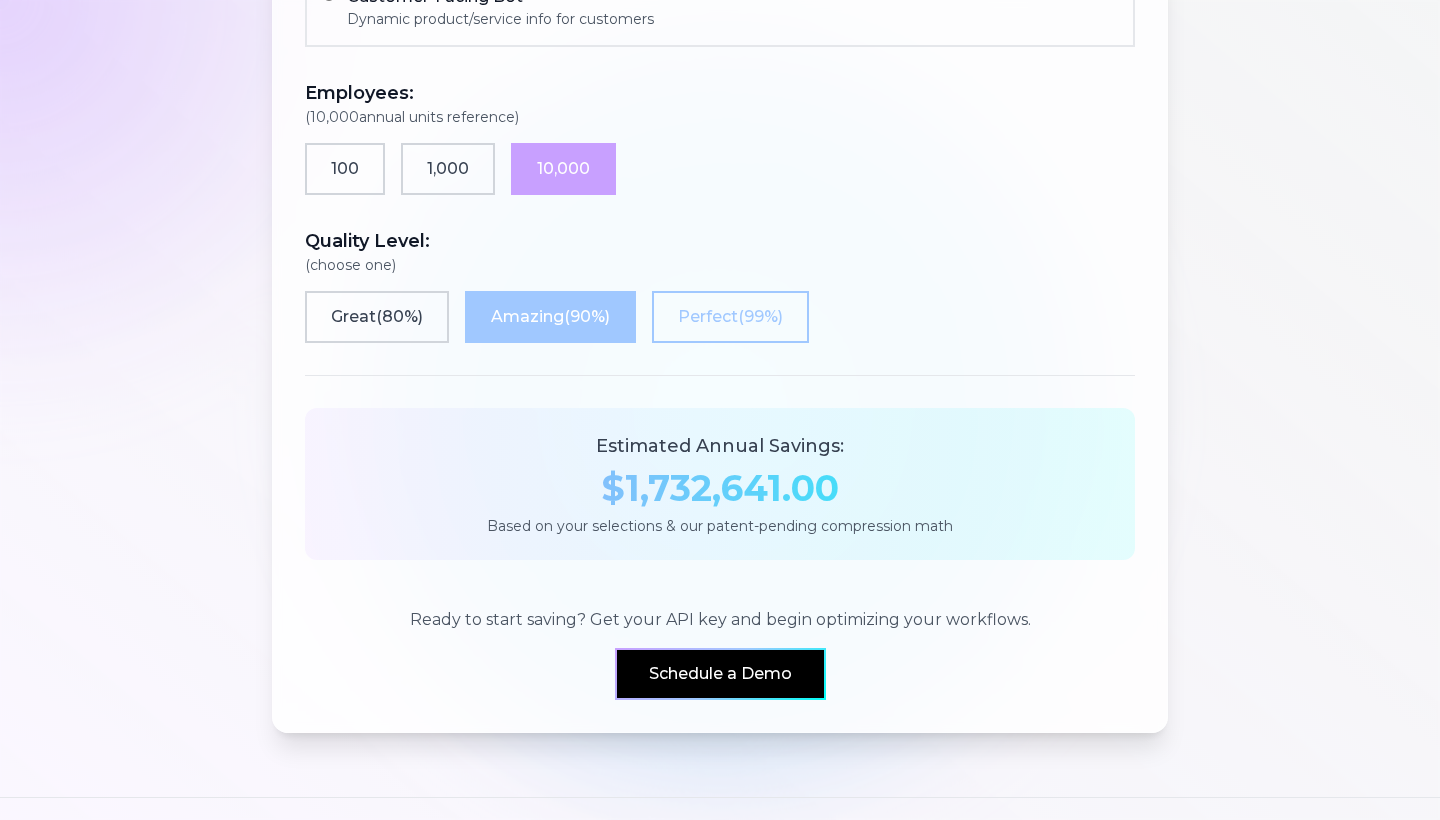 click on "Perfect  ( 99 %)" at bounding box center [730, 317] 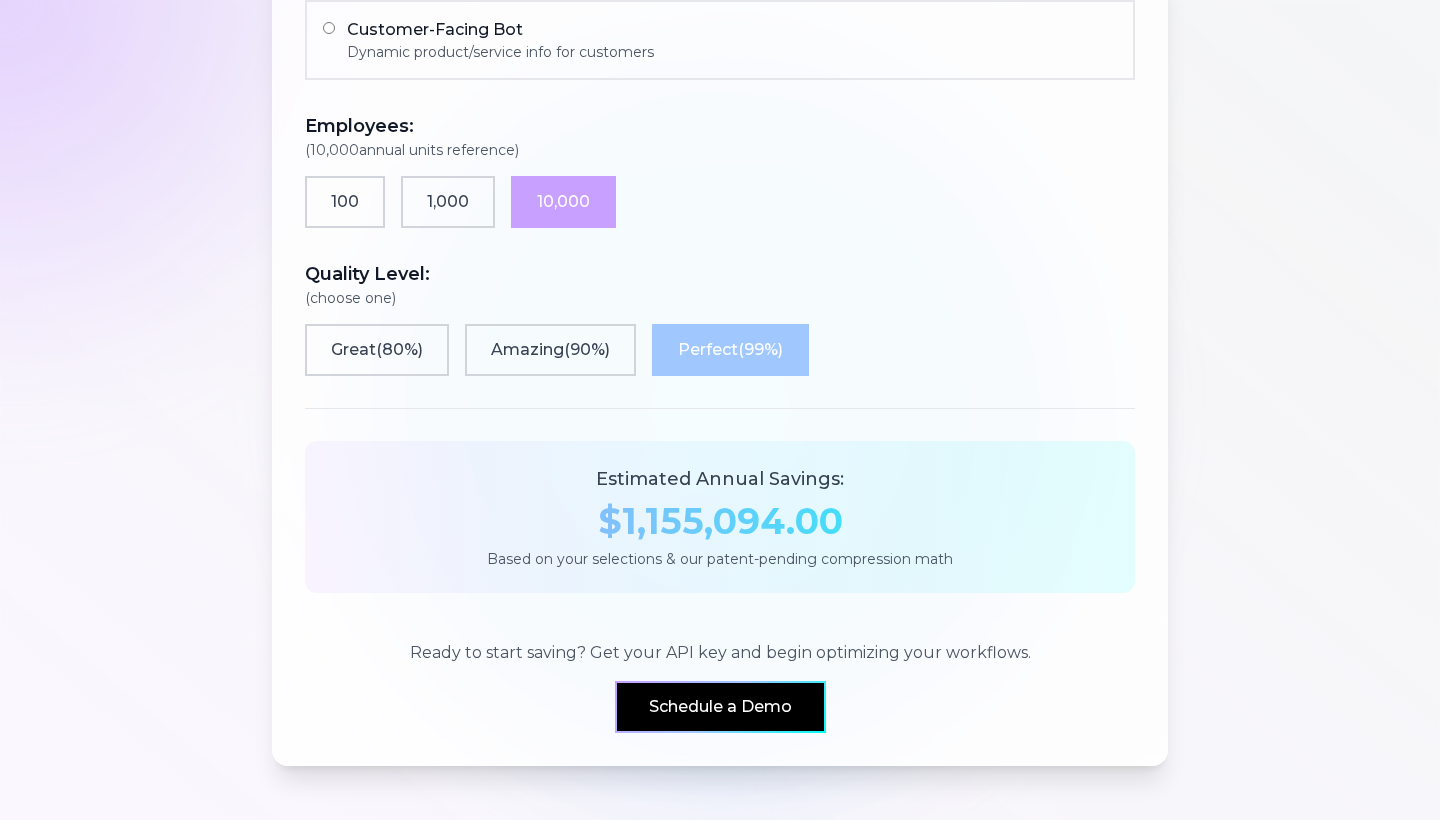 scroll, scrollTop: 1732, scrollLeft: 0, axis: vertical 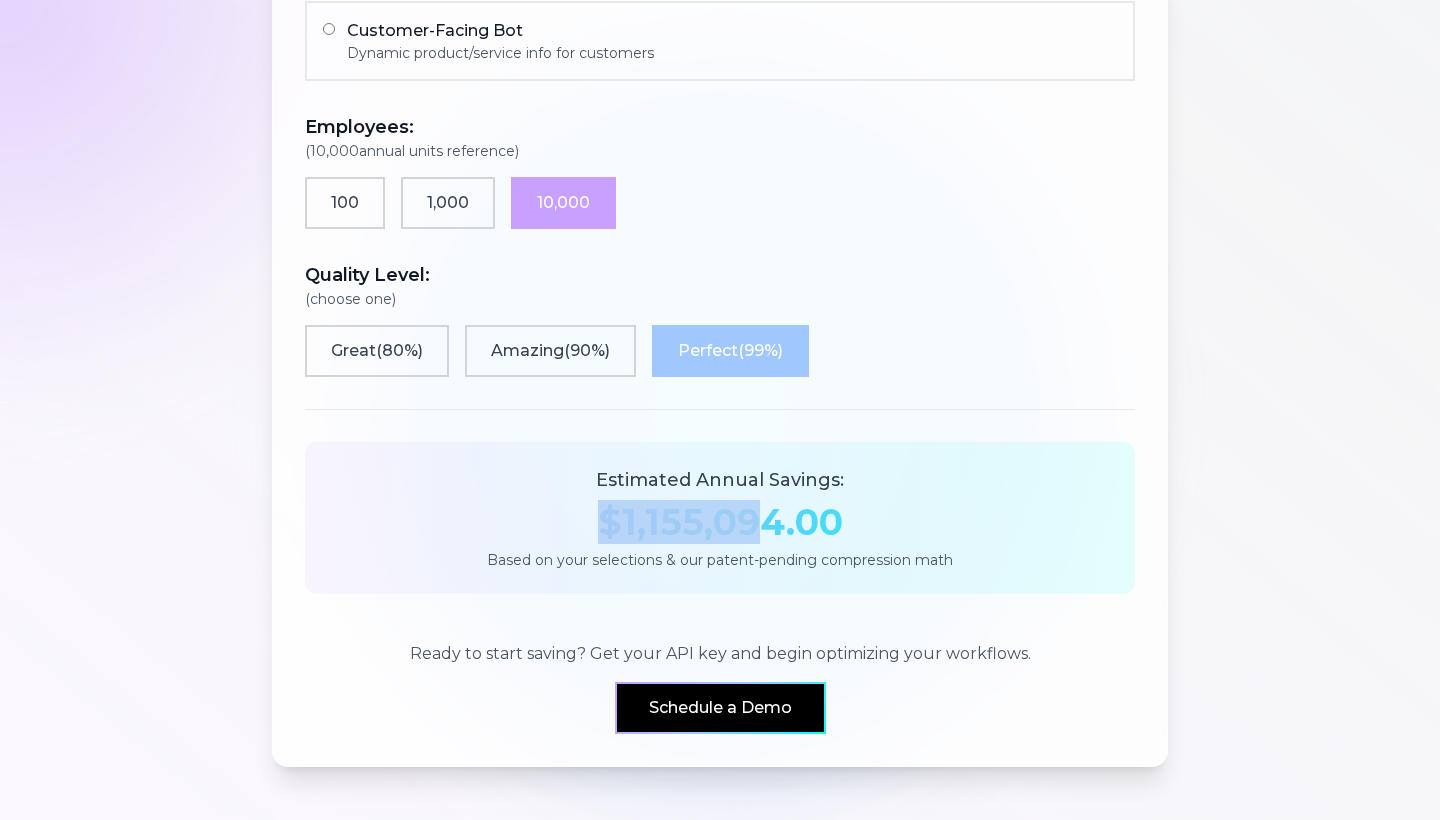drag, startPoint x: 599, startPoint y: 520, endPoint x: 765, endPoint y: 520, distance: 166 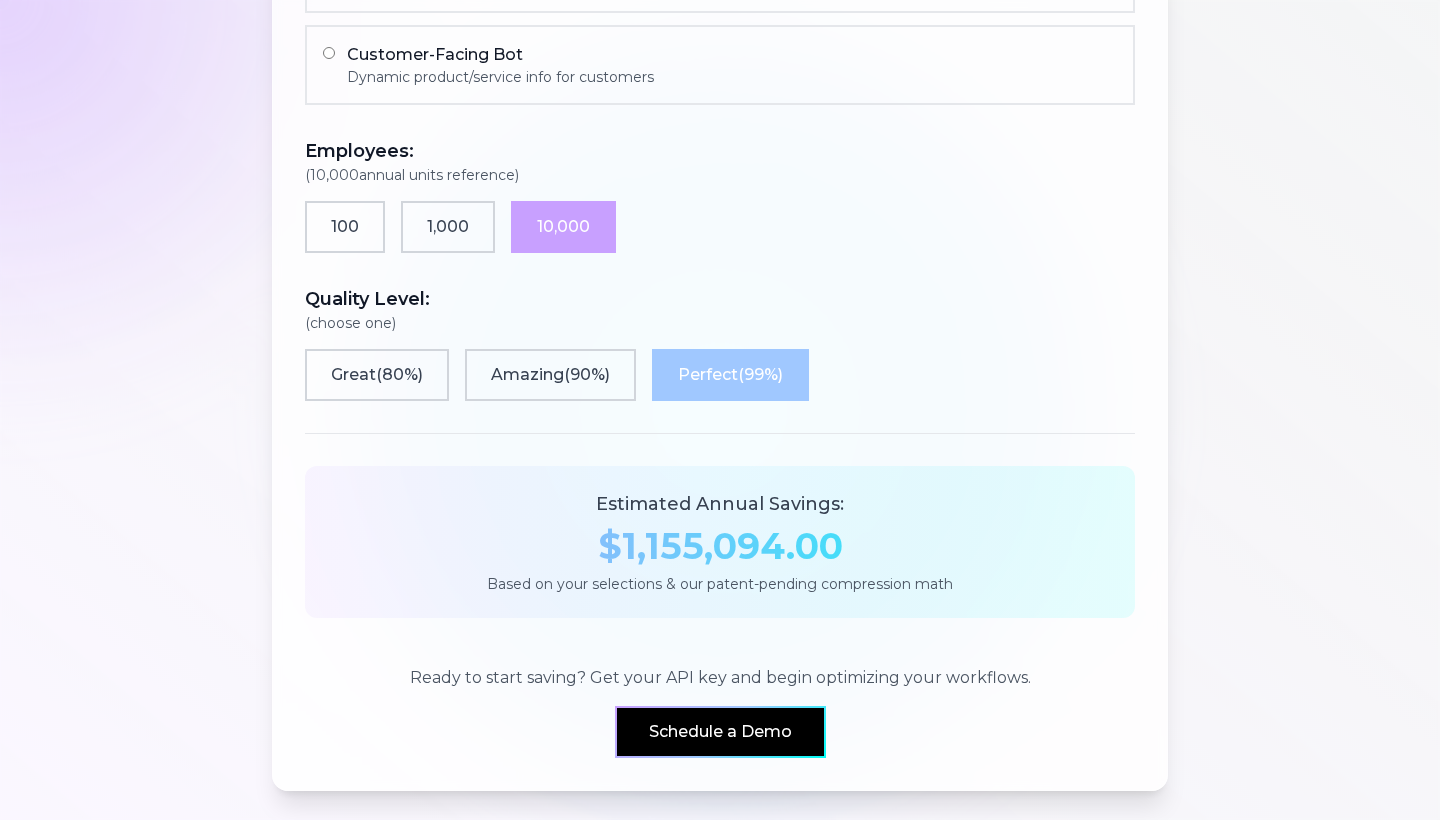 scroll, scrollTop: 1701, scrollLeft: 0, axis: vertical 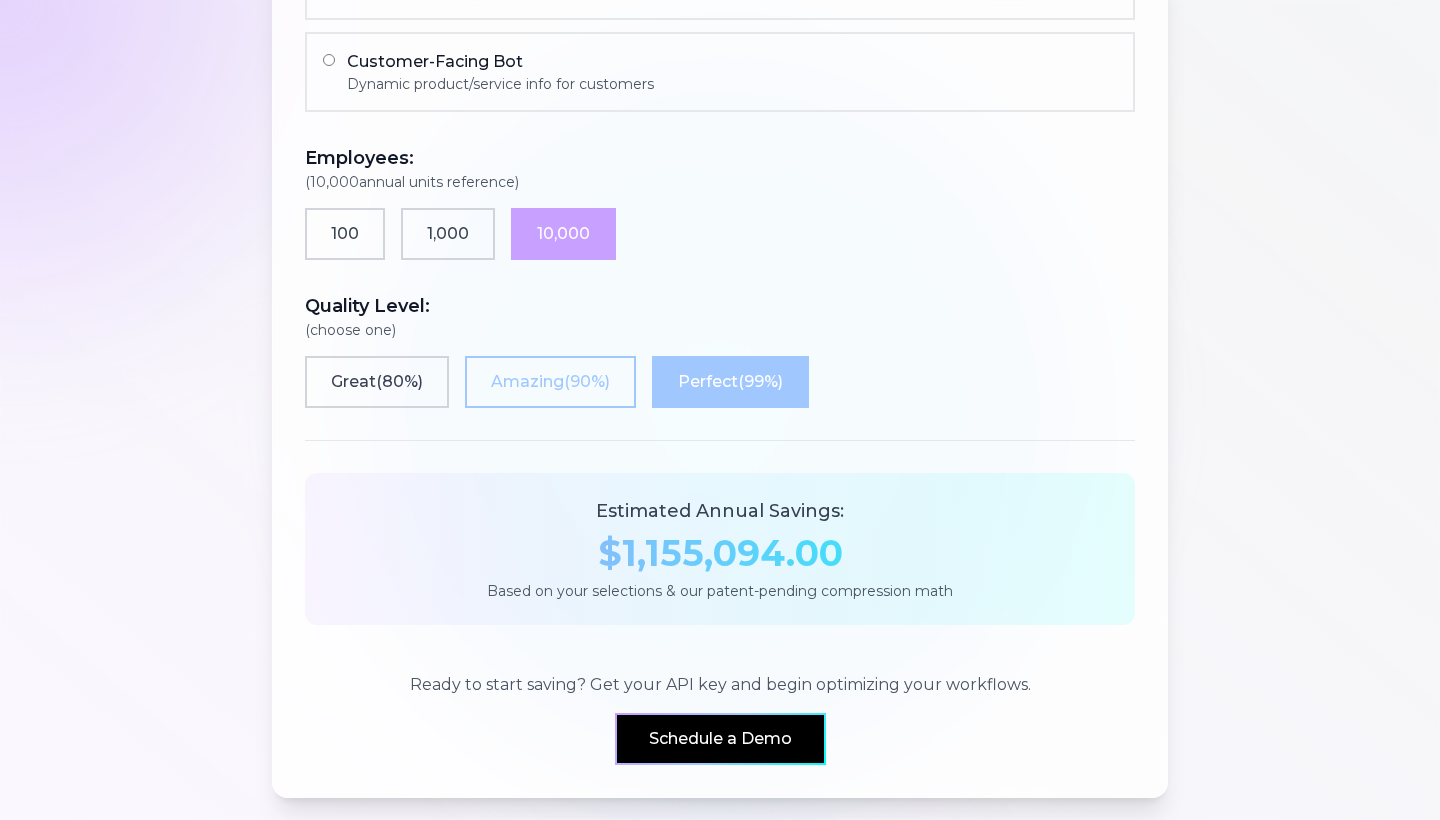 click on "Amazing  ( 90 %)" at bounding box center (550, 382) 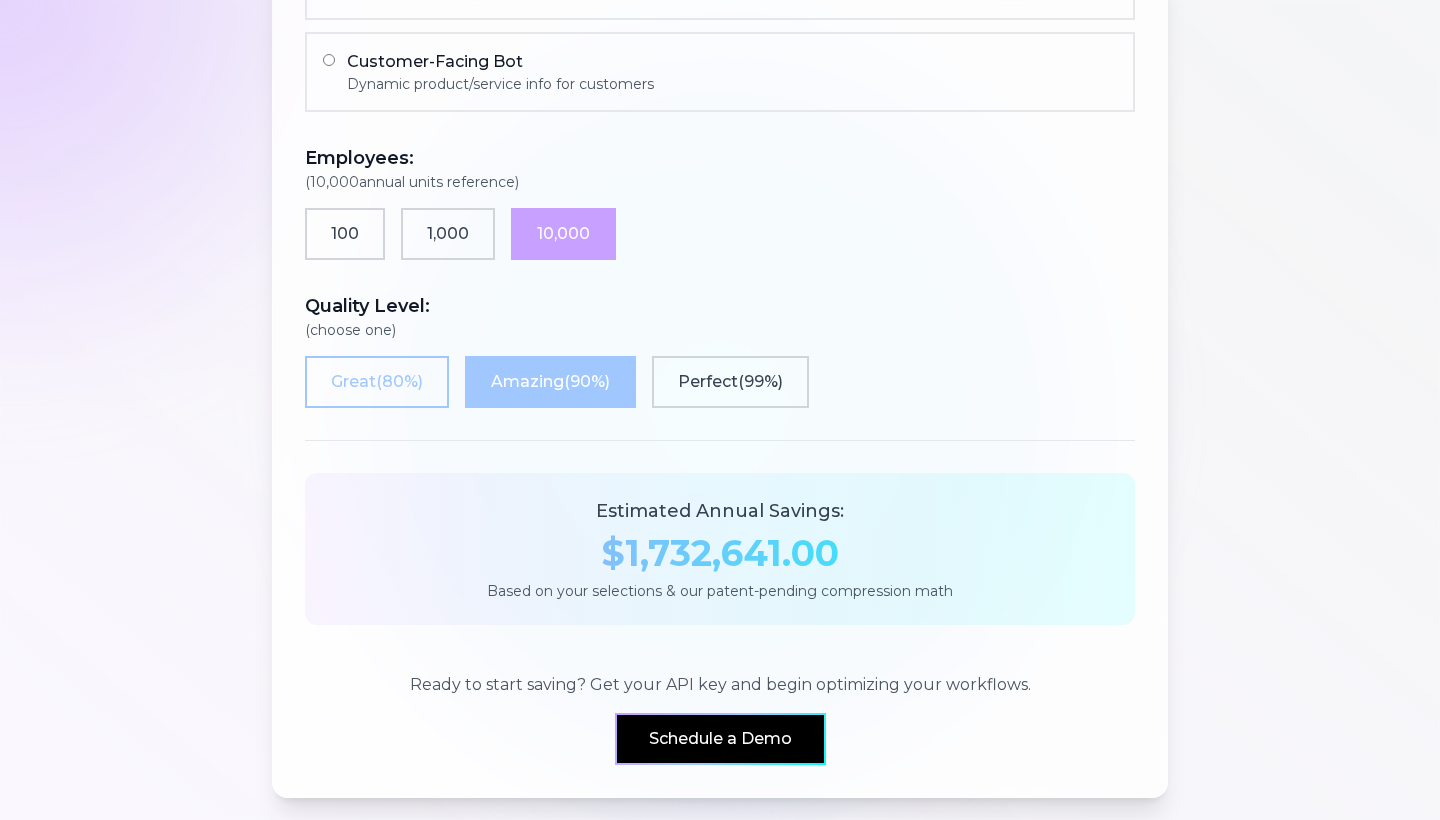 click on "Great  ( 80 %)" at bounding box center (377, 382) 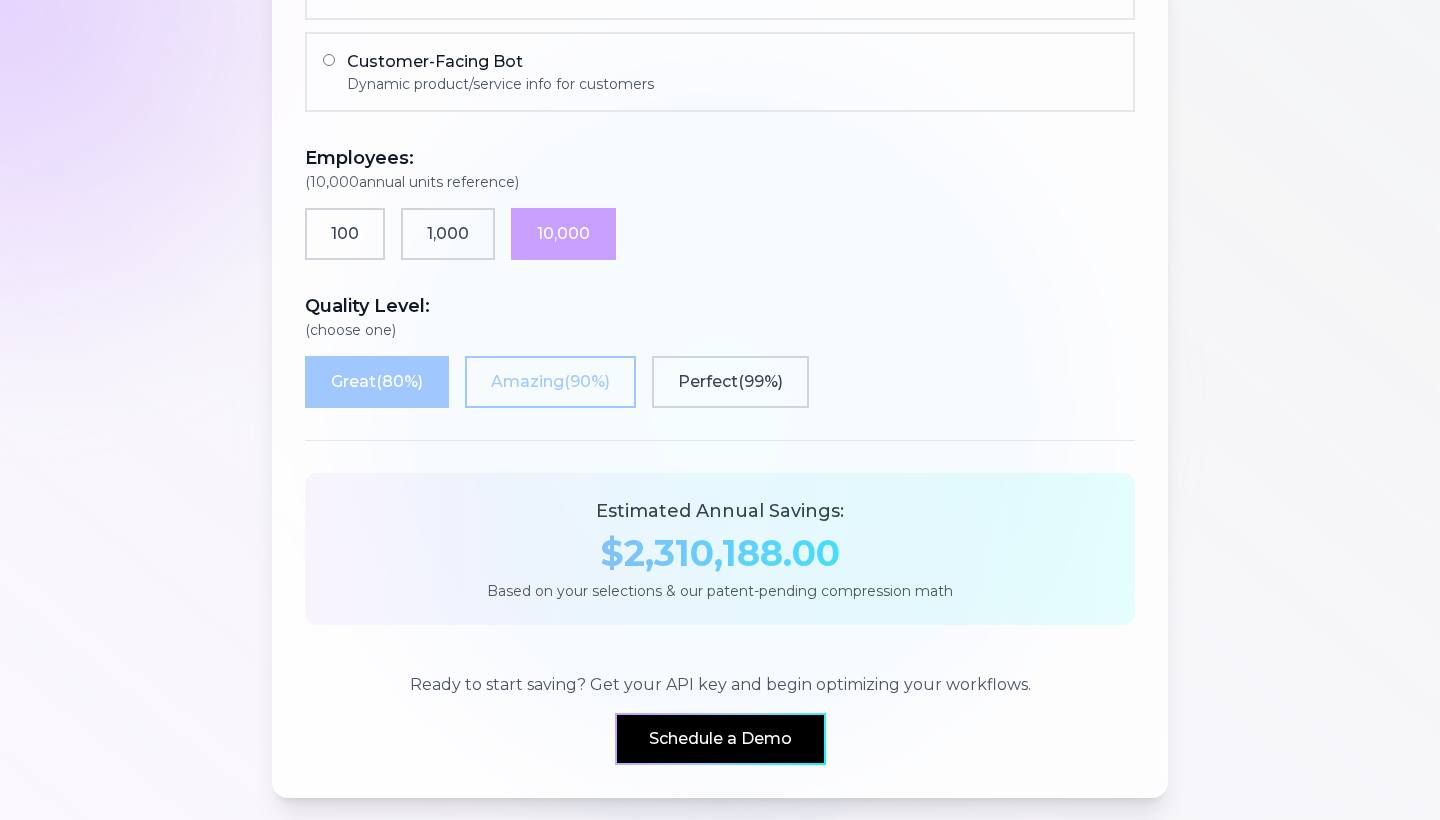 click on "Amazing  ( 90 %)" at bounding box center (550, 382) 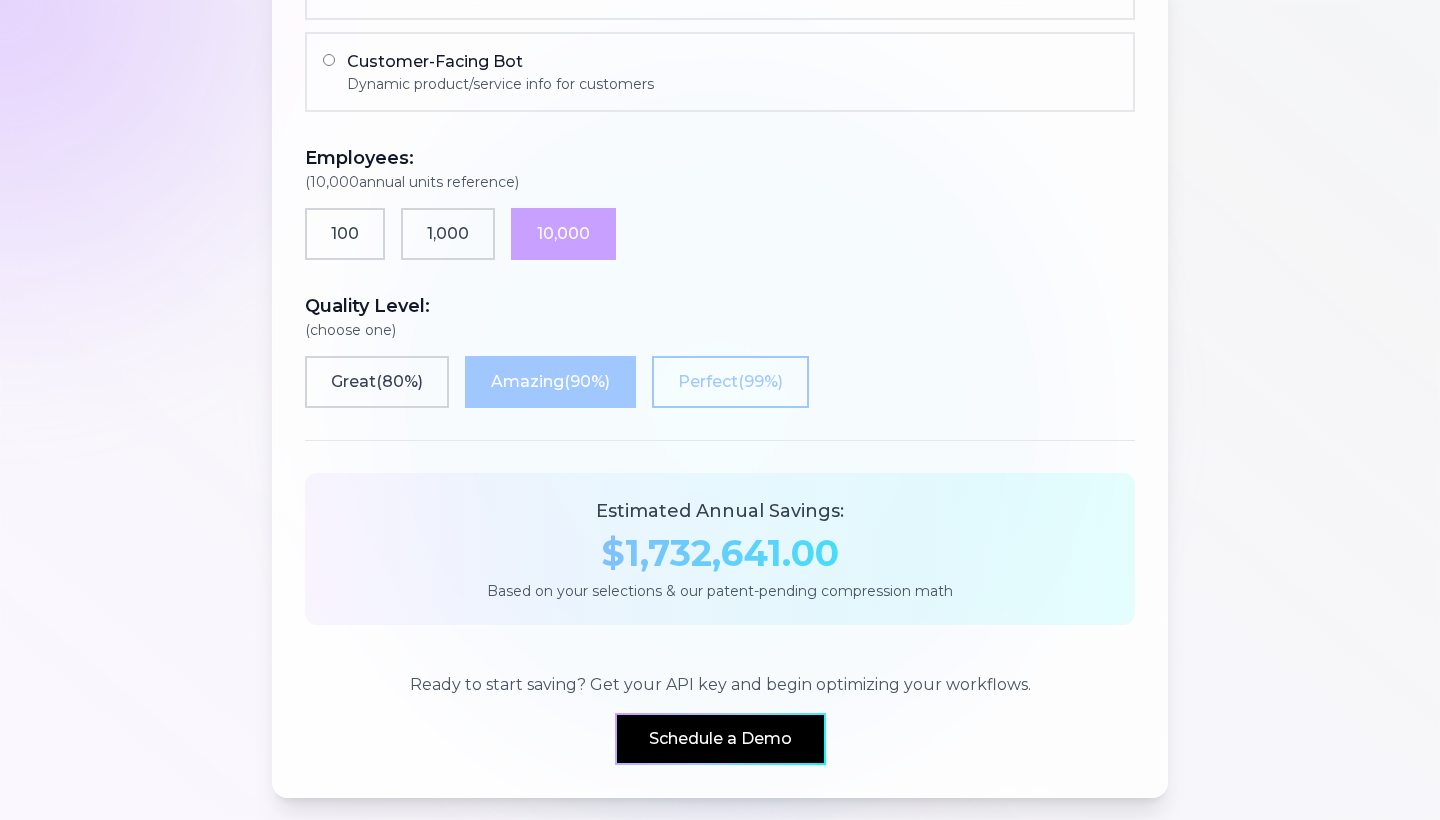 click on "Perfect  ( 99 %)" at bounding box center [730, 382] 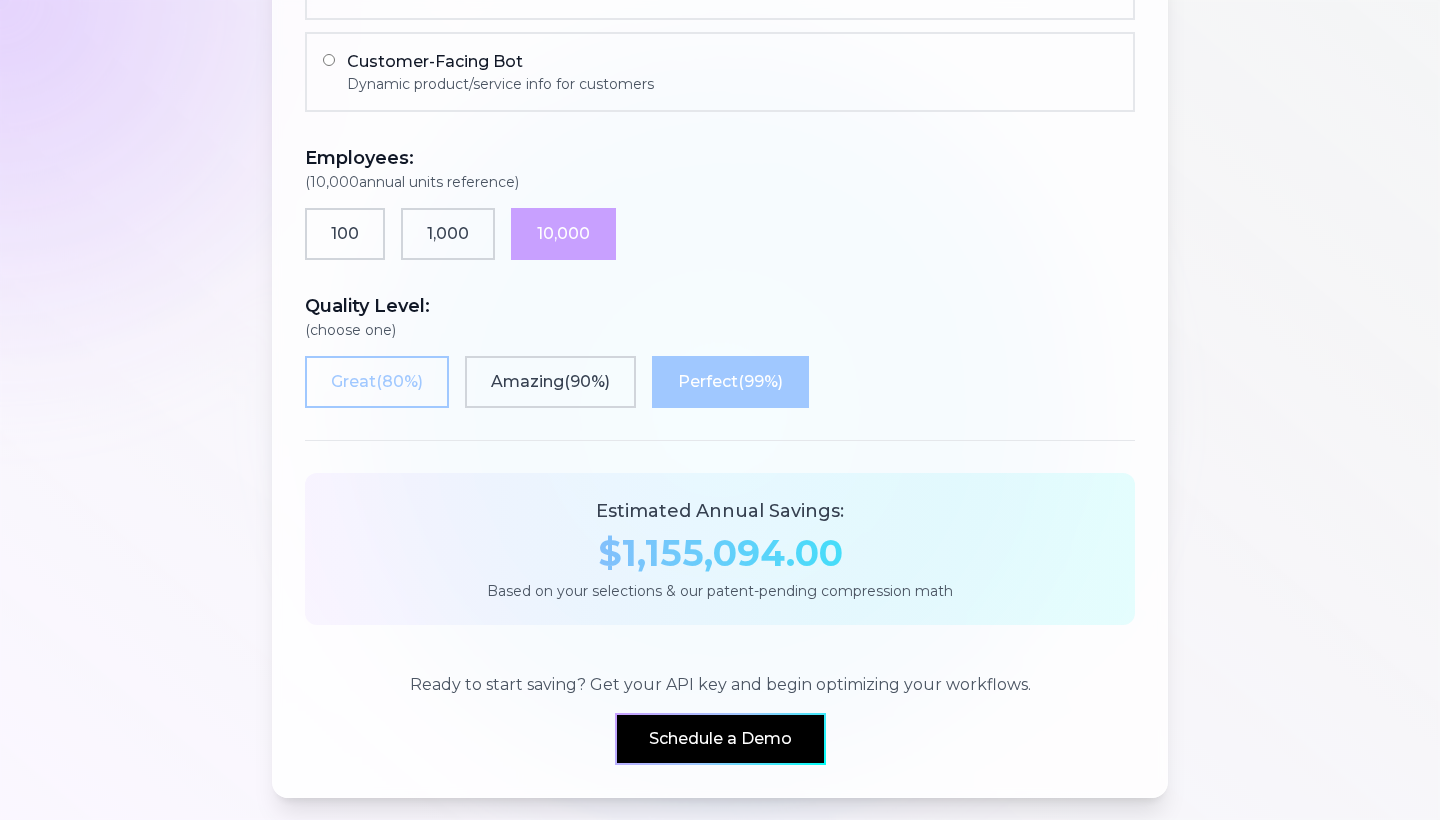 click on "Great  ( 80 %)" at bounding box center (377, 382) 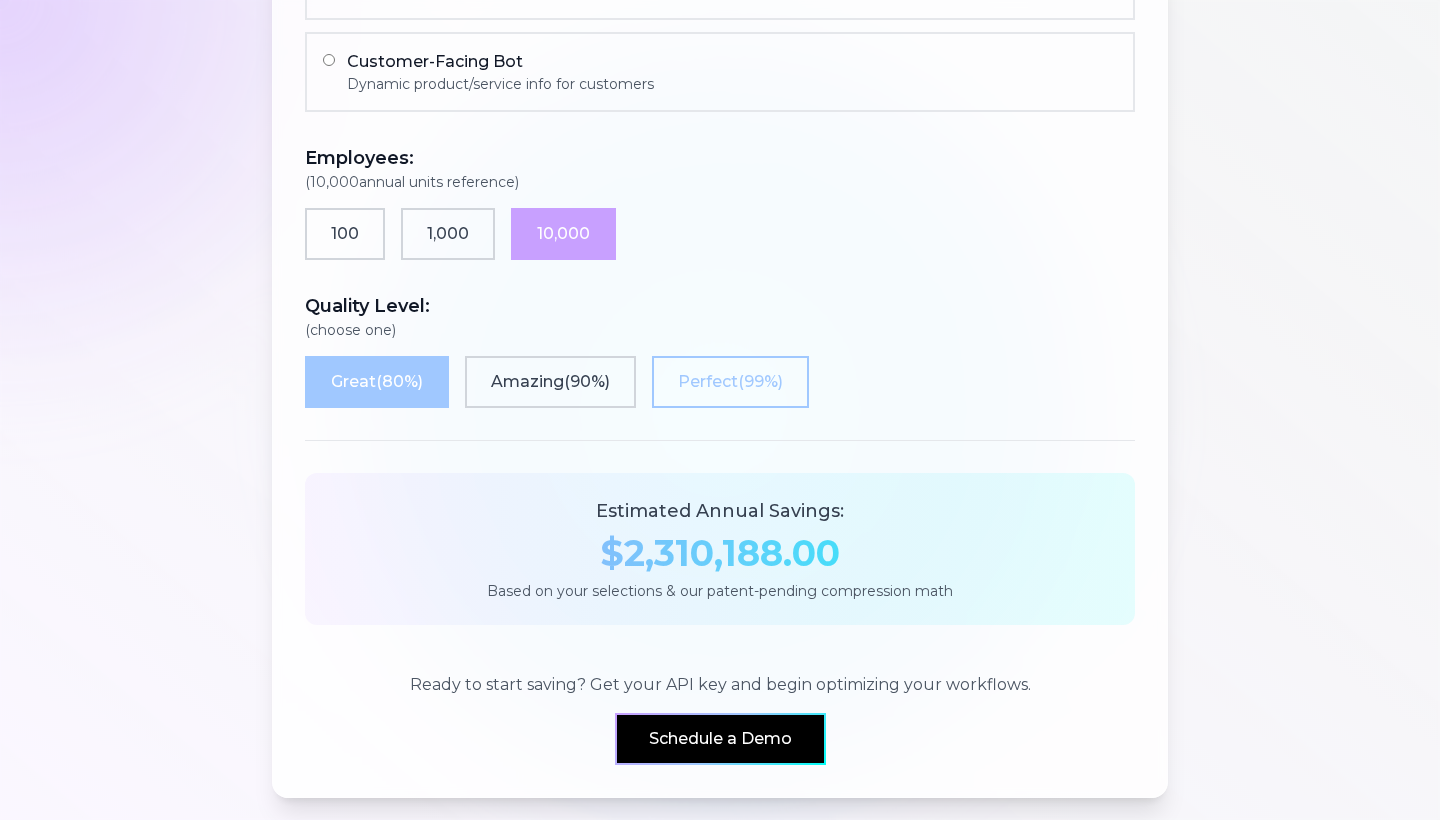click on "Perfect  ( 99 %)" at bounding box center (730, 382) 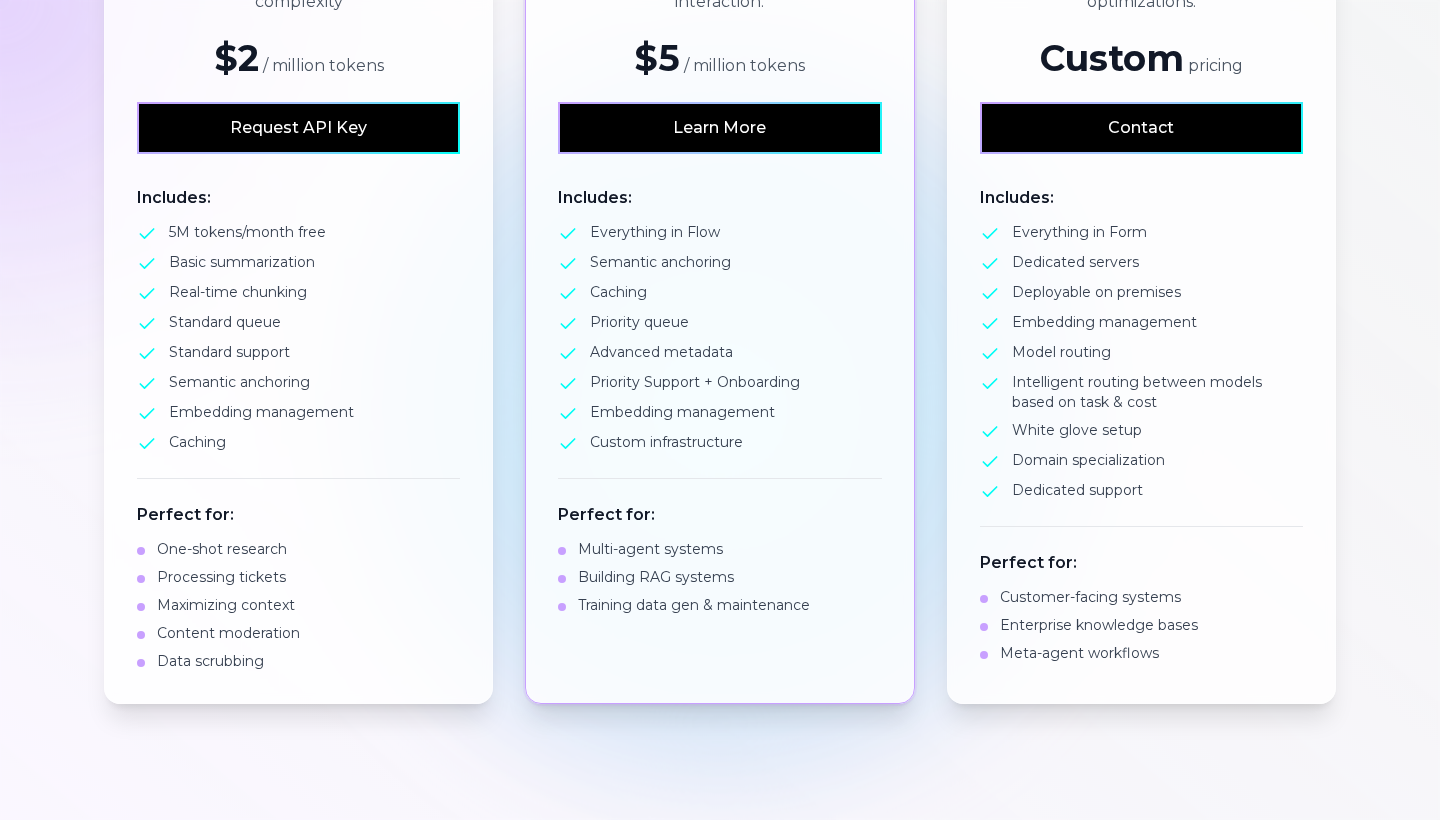 scroll, scrollTop: 584, scrollLeft: 0, axis: vertical 